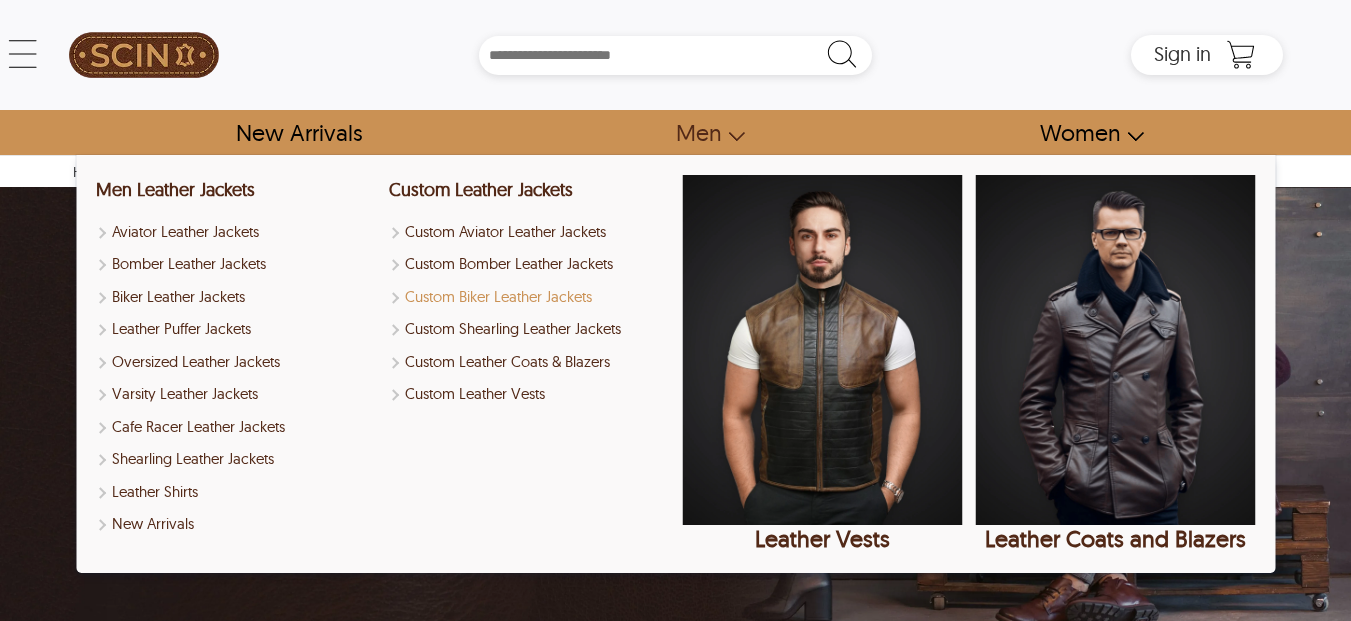 scroll, scrollTop: 0, scrollLeft: 0, axis: both 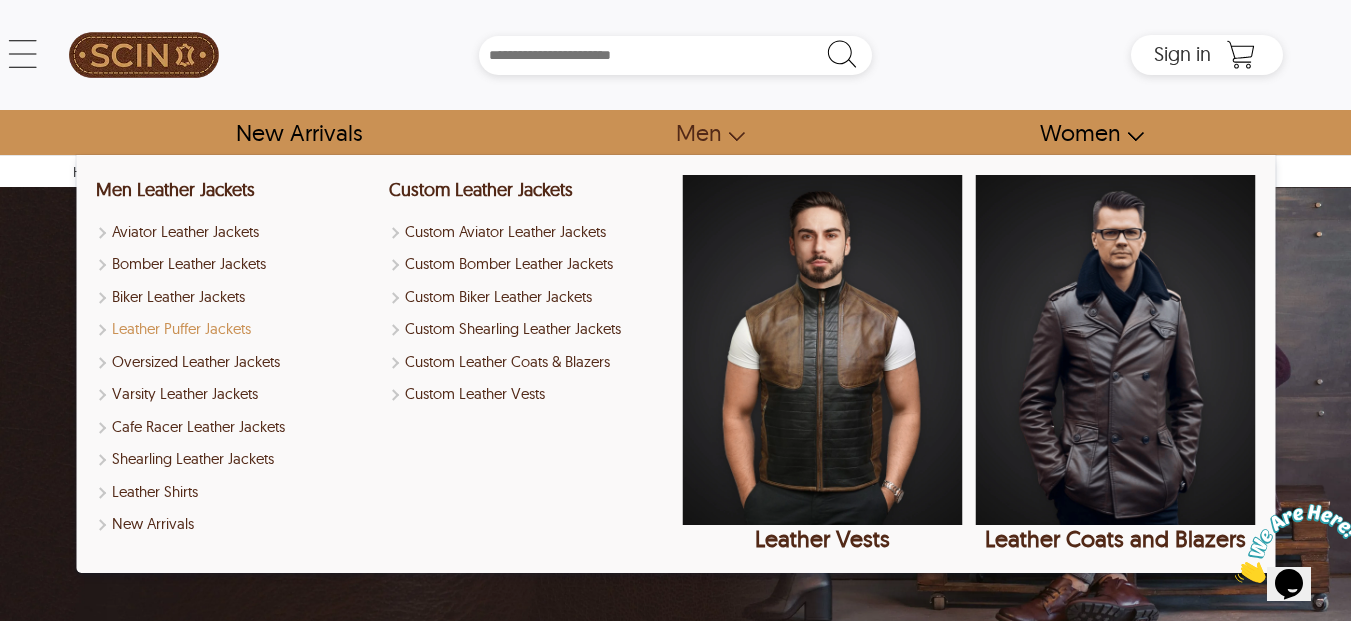 click on "Leather Puffer Jackets" at bounding box center (236, 329) 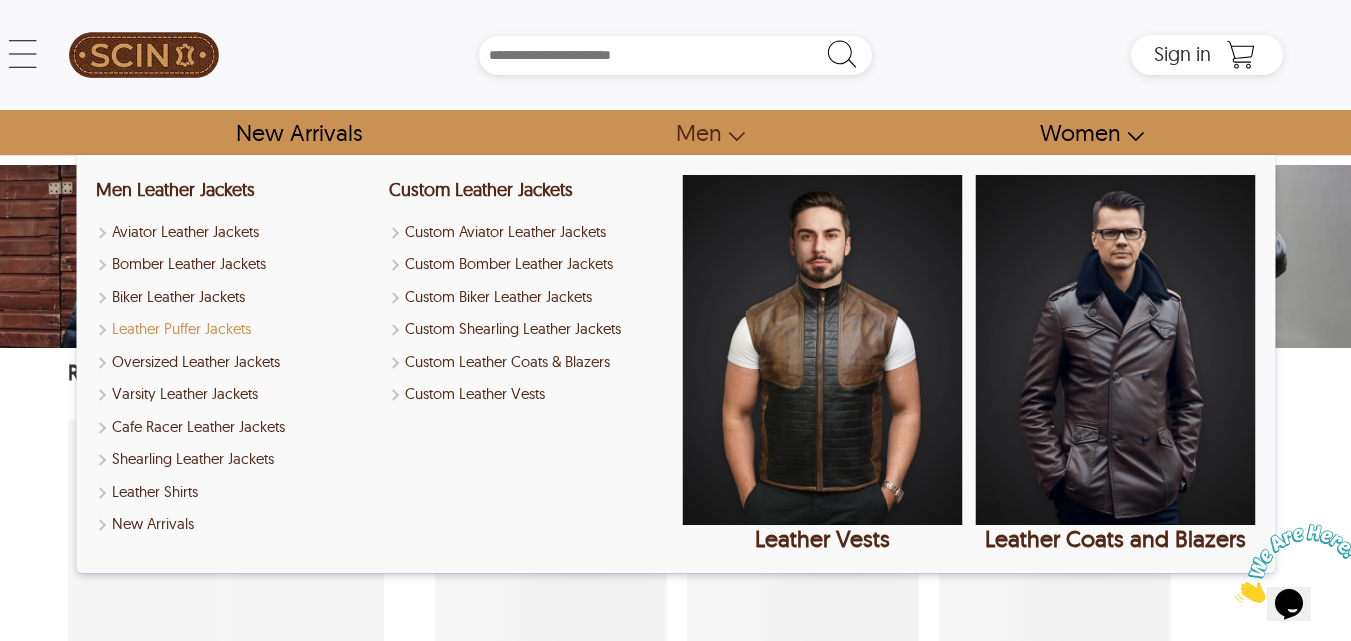 select on "********" 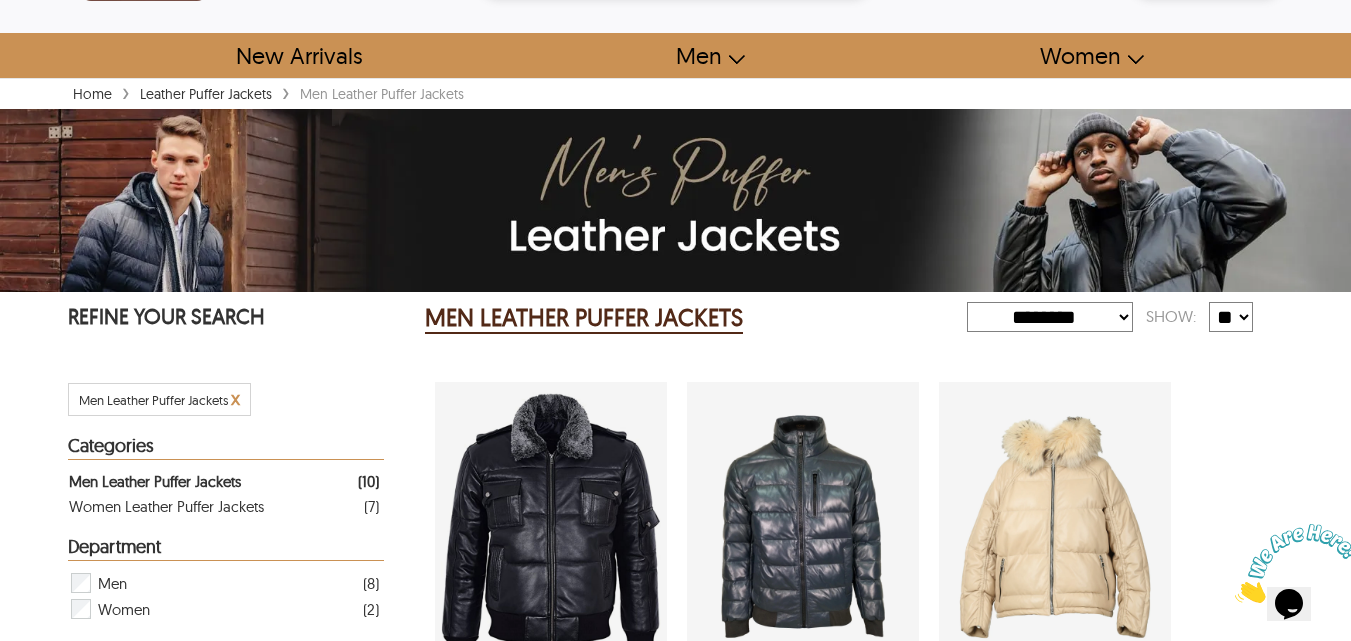 scroll, scrollTop: 0, scrollLeft: 0, axis: both 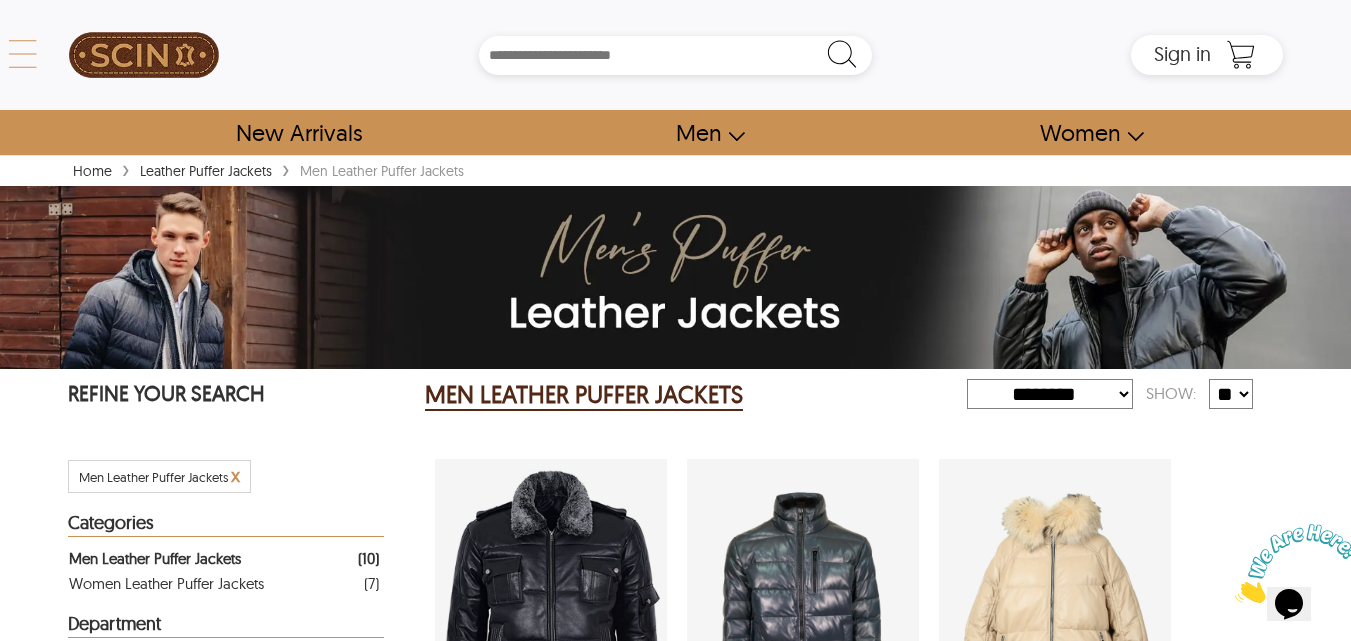 click on "← Menu New Arrivals Men Leather Jackets Aviator Leather Jackets Bomber Leather Jackets Biker Leather Jackets Cafe Racer Leather Jackets Leather Puffer Jackets Varsity Leather Jackets Oversized Leather Jackets Shearling Leather Jackets Leather Vests Leather Shirts Women Leather Jackets Aviator Leather Jackets Bomber Leather Jackets Biker Leather Jackets Cafe Racer Leather Jackets Leather Puffer Jackets Varsity Leather Jackets Oversized Leather Jackets Shearling Leather Jackets Leather Vests Leather Shirts Leather Coats & Blazers Shop Custom Leather Jackets Custom Aviator Leather Jackets Custom Bomber Leather Jackets Custom Biker Leather Jackets Custom Shearling Leather Jackets Custom Leather Coats & Blazers Custom Leather Vests Corporate Gifts  Leather Wallets Leather Portfolios Leather Passport Holders Leather Bags Leather Backpacks Leather Handbags Leather Duffle Bags Leather Crossbody Bags Leather Toiletry Bags Coupons & Specials SCIN Brand  About Us  SCIN Affiliate Program SCIN Reseller Program  Help" at bounding box center (676, 55) 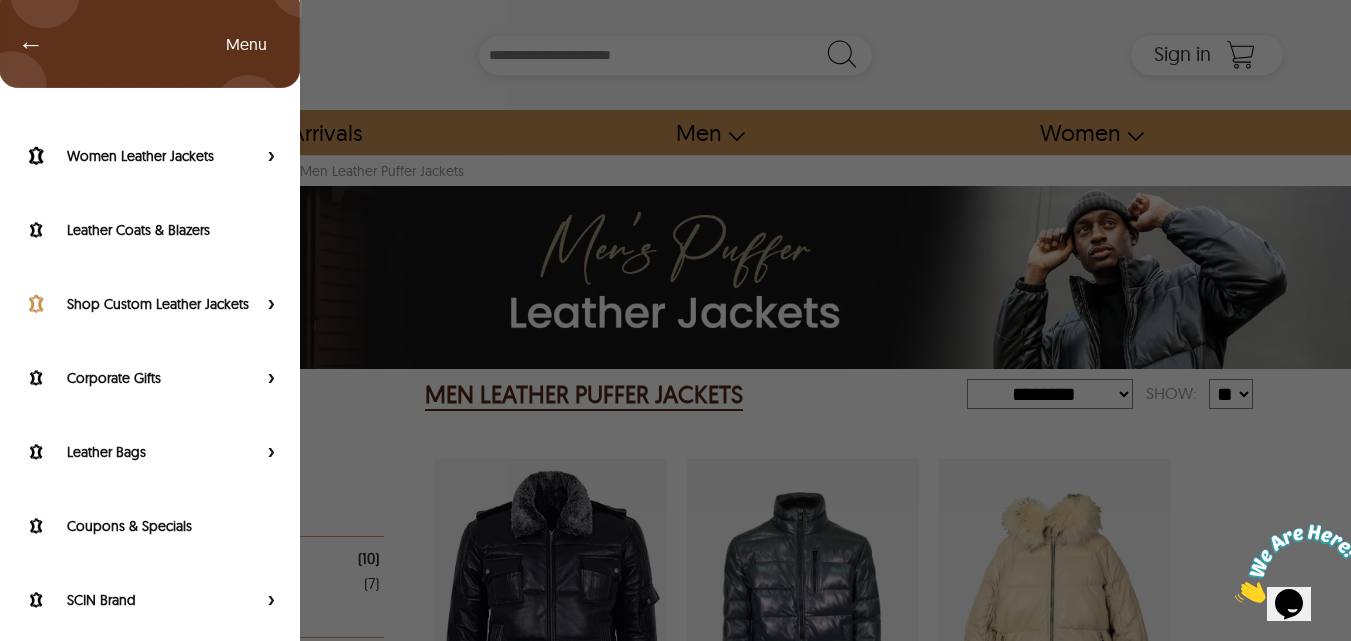 scroll, scrollTop: 255, scrollLeft: 0, axis: vertical 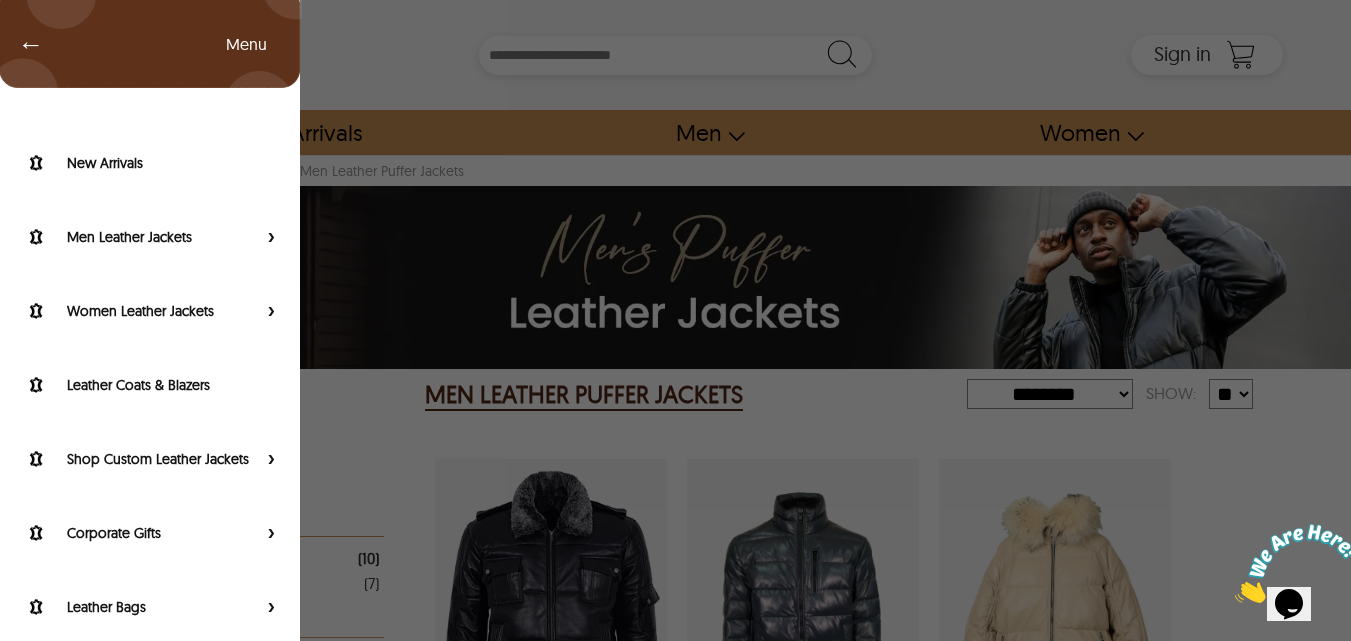 click on "← Menu New Arrivals Men Leather Jackets Aviator Leather Jackets Bomber Leather Jackets Biker Leather Jackets Cafe Racer Leather Jackets Leather Puffer Jackets Varsity Leather Jackets Oversized Leather Jackets Shearling Leather Jackets Leather Vests Leather Shirts Women Leather Jackets Aviator Leather Jackets Bomber Leather Jackets Biker Leather Jackets Cafe Racer Leather Jackets Leather Puffer Jackets Varsity Leather Jackets Oversized Leather Jackets Shearling Leather Jackets Leather Vests Leather Shirts Leather Coats & Blazers Shop Custom Leather Jackets Custom Aviator Leather Jackets Custom Bomber Leather Jackets Custom Biker Leather Jackets Custom Shearling Leather Jackets Custom Leather Coats & Blazers Custom Leather Vests Corporate Gifts  Leather Wallets Leather Portfolios Leather Passport Holders Leather Bags Leather Backpacks Leather Handbags Leather Duffle Bags Leather Crossbody Bags Leather Toiletry Bags Coupons & Specials SCIN Brand  About Us  SCIN Affiliate Program SCIN Reseller Program  Help" at bounding box center [675, 320] 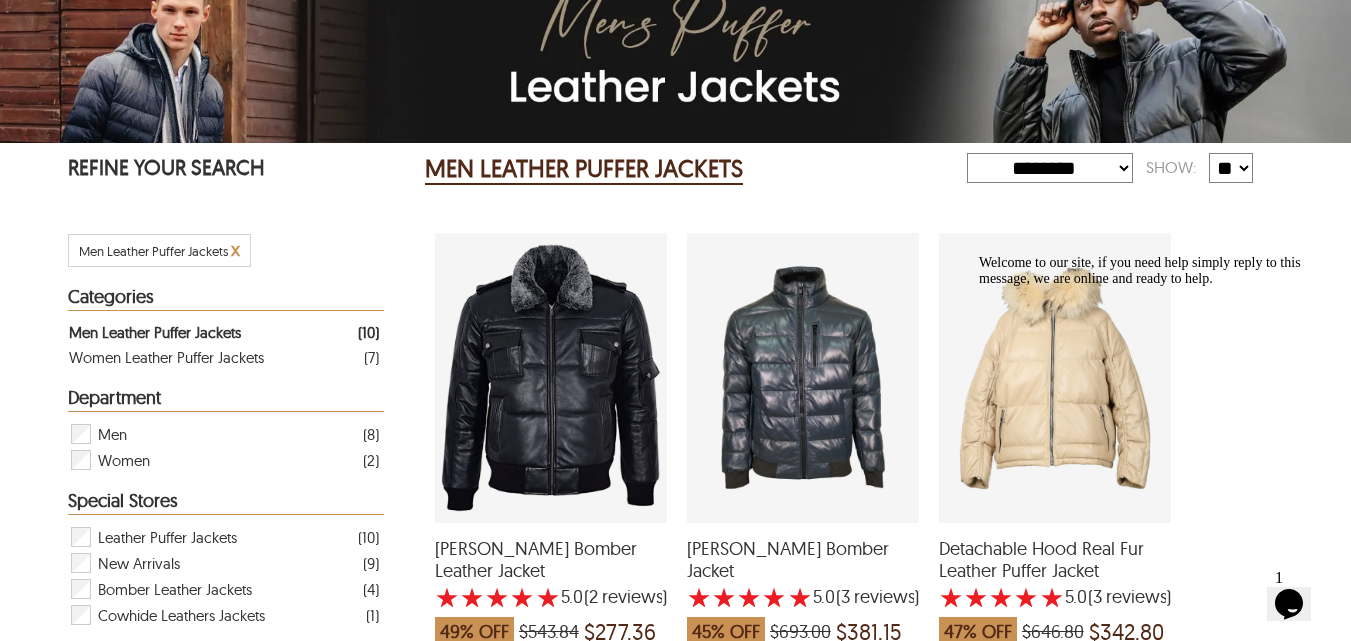 scroll, scrollTop: 0, scrollLeft: 0, axis: both 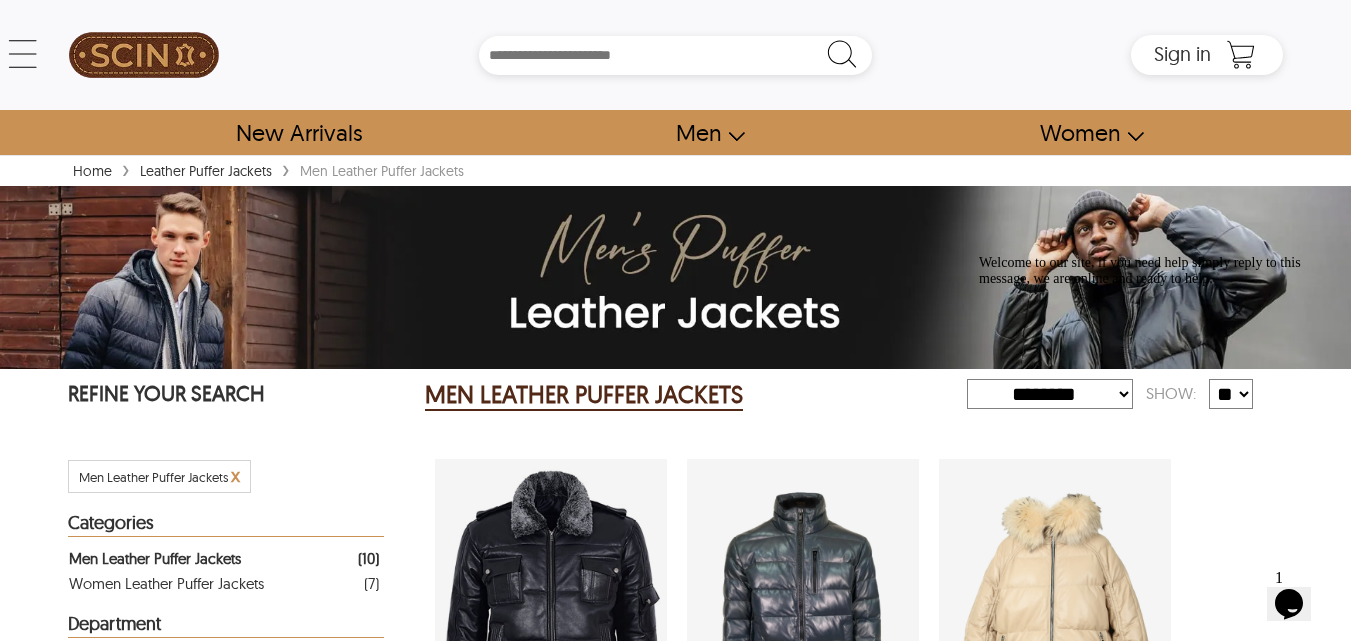 click at bounding box center [979, 255] 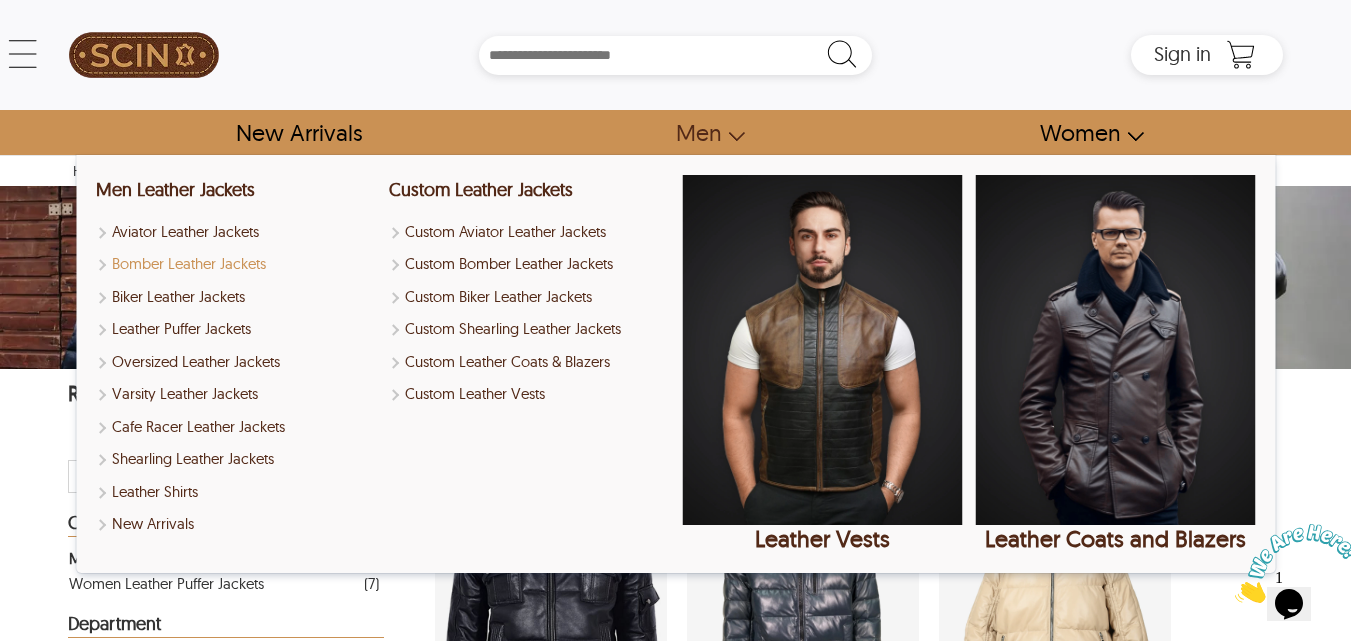 click on "Bomber Leather Jackets" at bounding box center (236, 264) 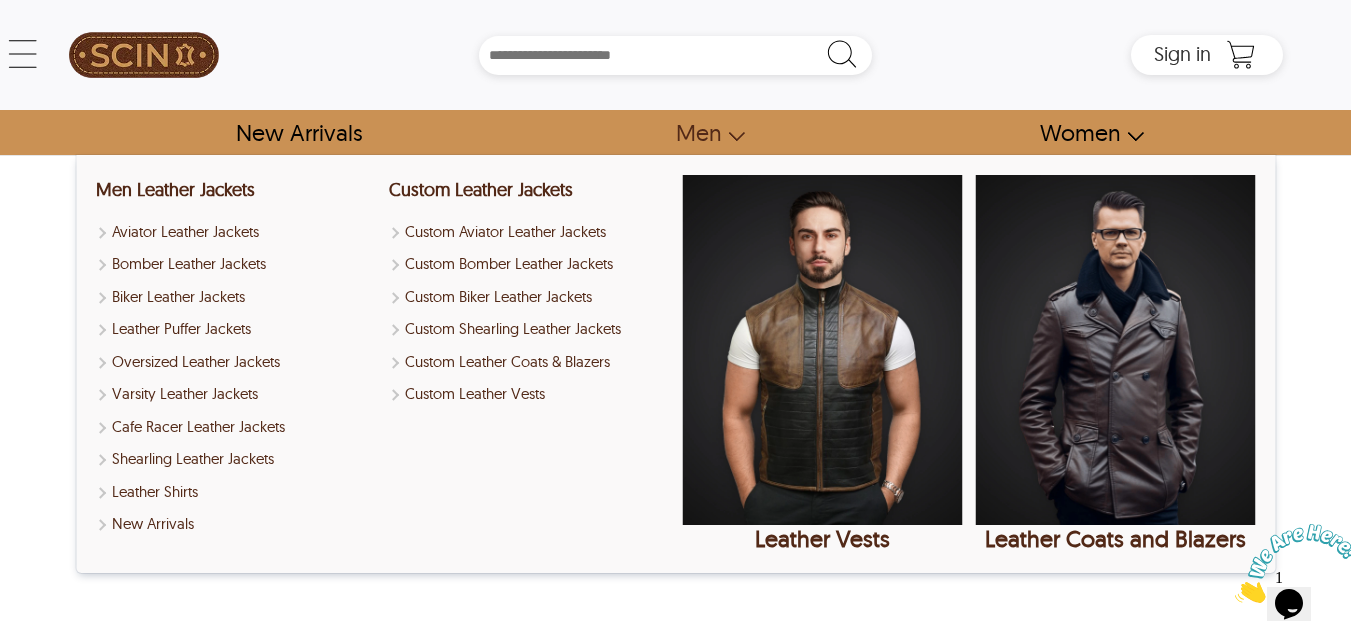 select on "********" 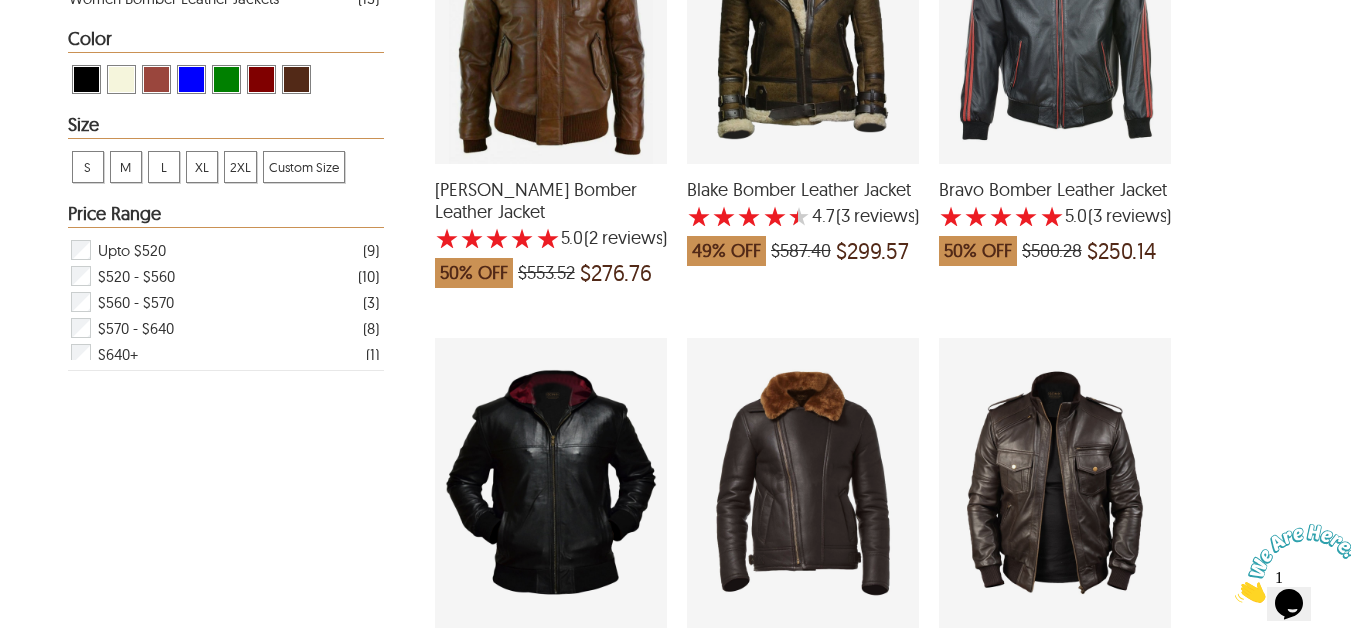 scroll, scrollTop: 400, scrollLeft: 0, axis: vertical 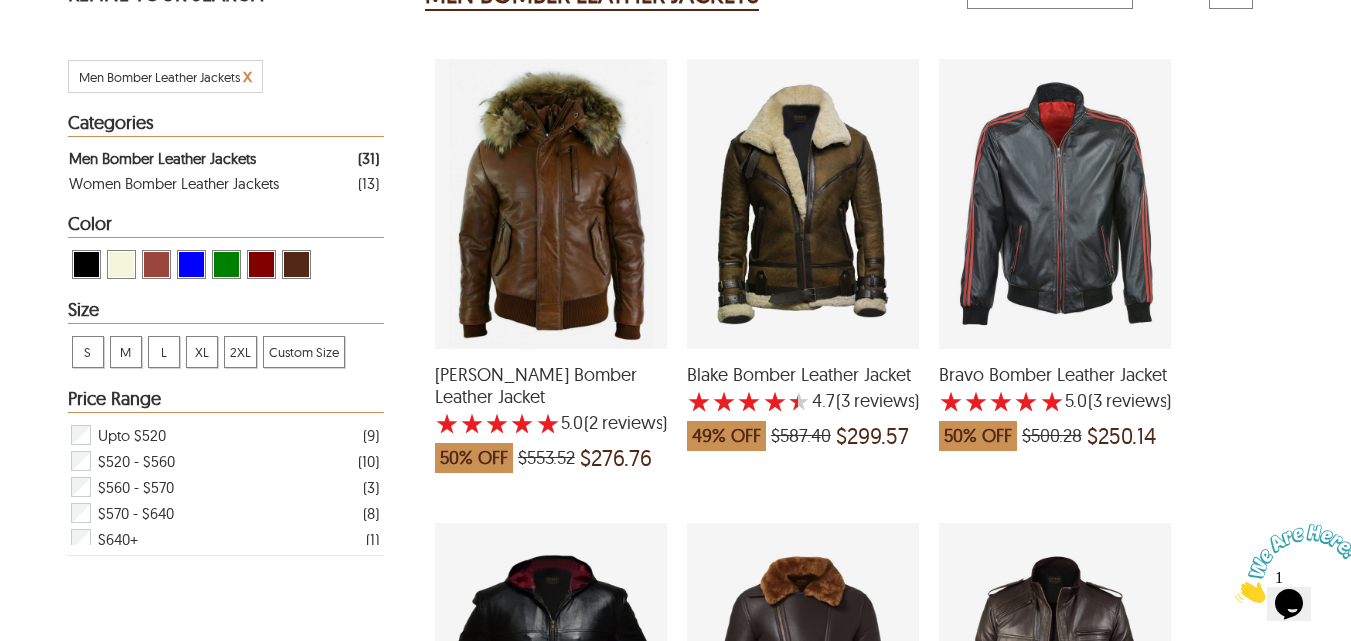 click at bounding box center [296, 264] 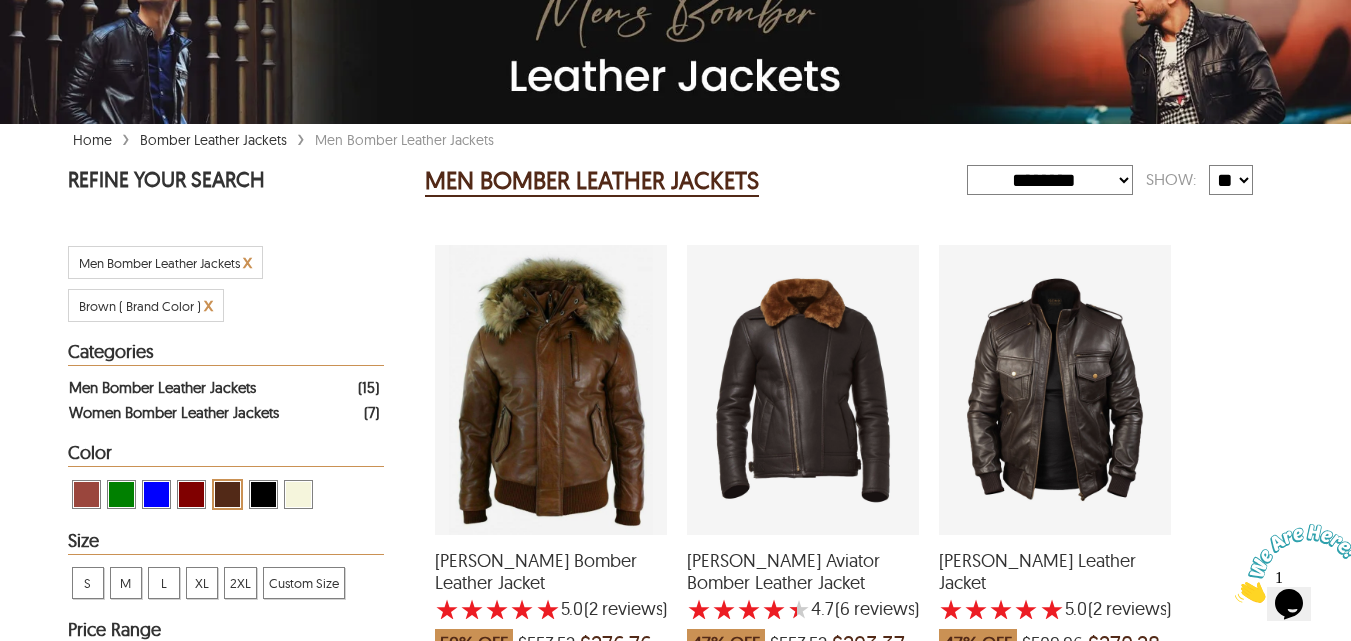 scroll, scrollTop: 100, scrollLeft: 0, axis: vertical 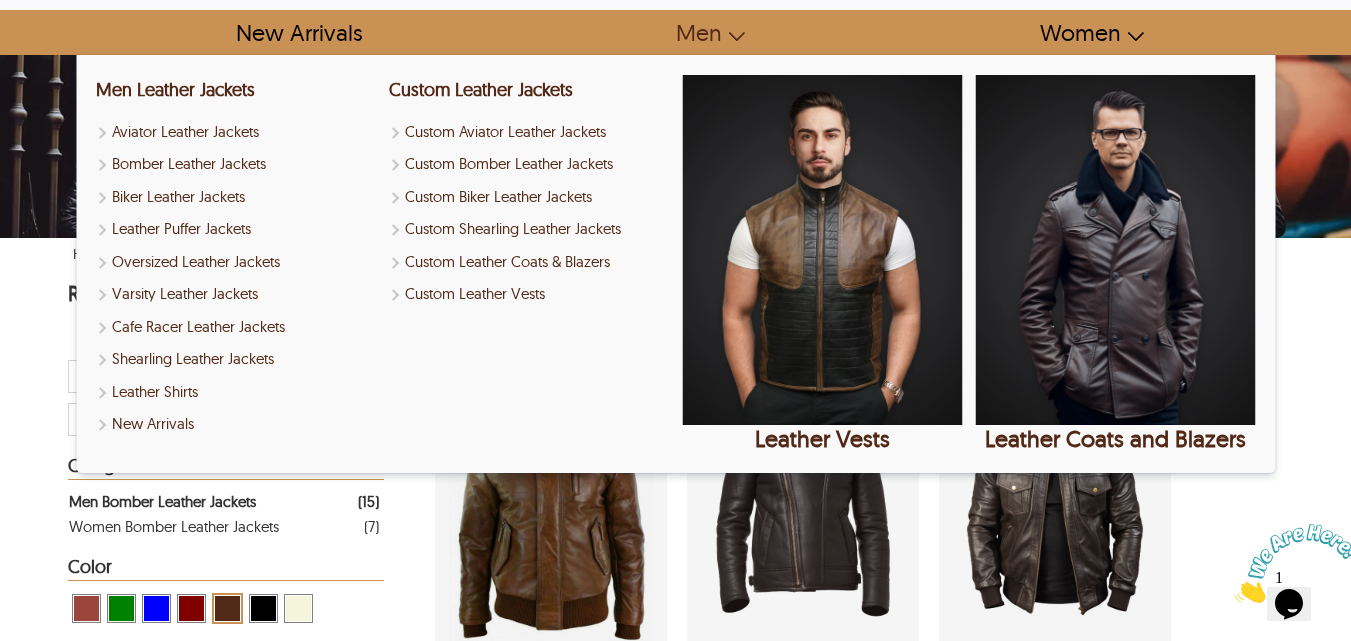 click on "Men" at bounding box center (701, 32) 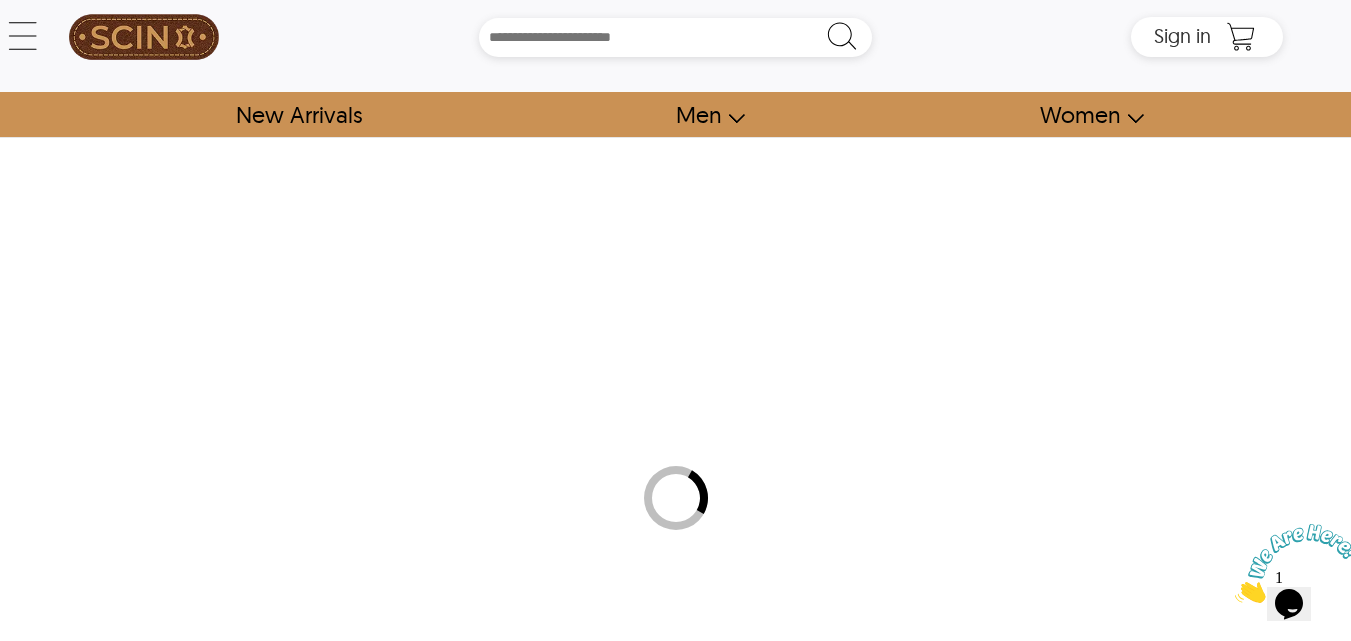 scroll, scrollTop: 0, scrollLeft: 0, axis: both 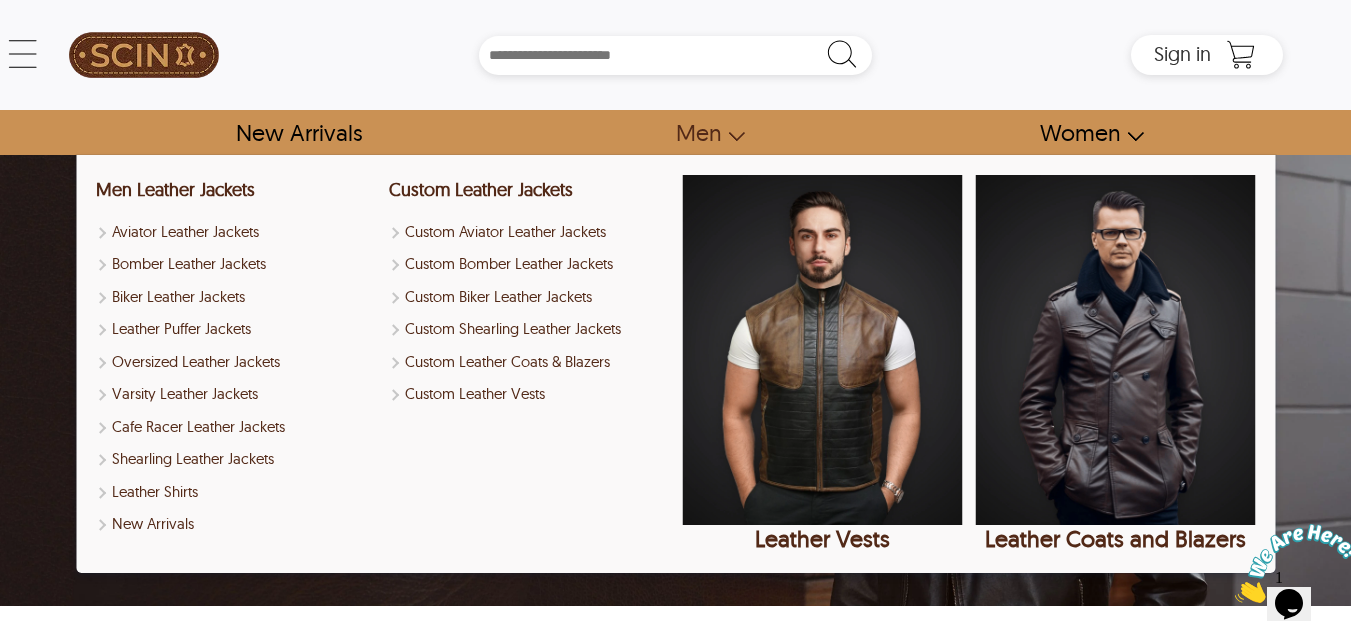 click on "Men" at bounding box center [701, 132] 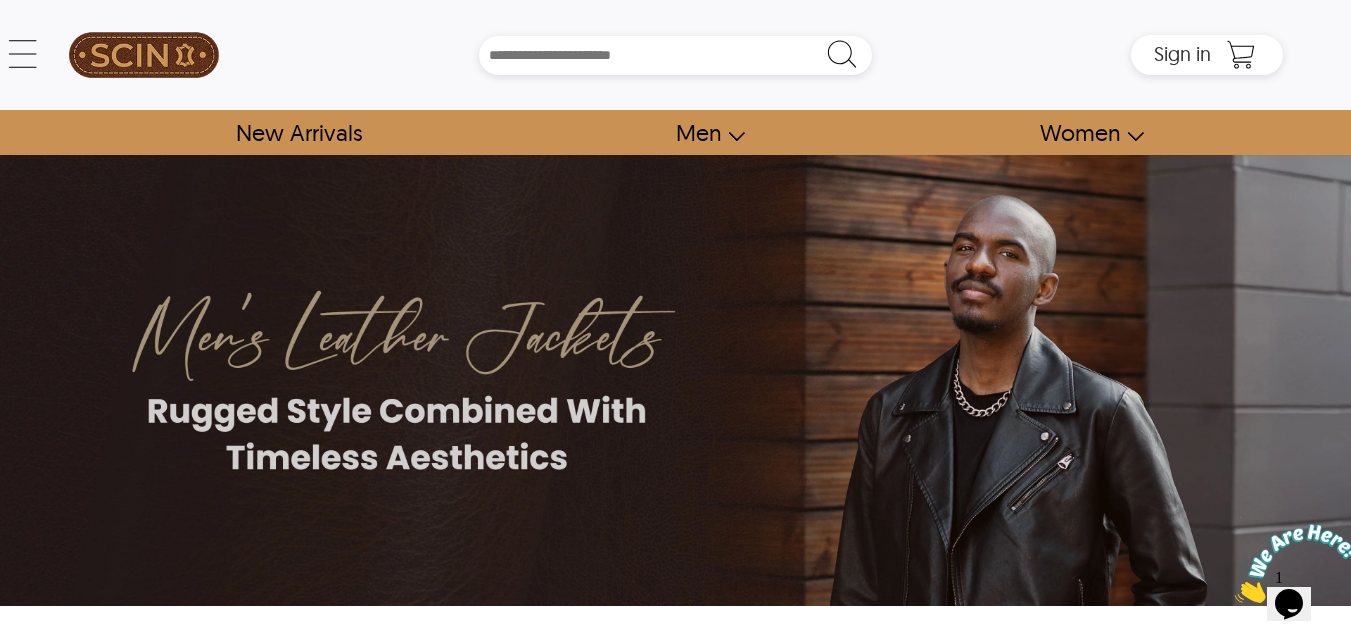 click on "Men" at bounding box center (701, 132) 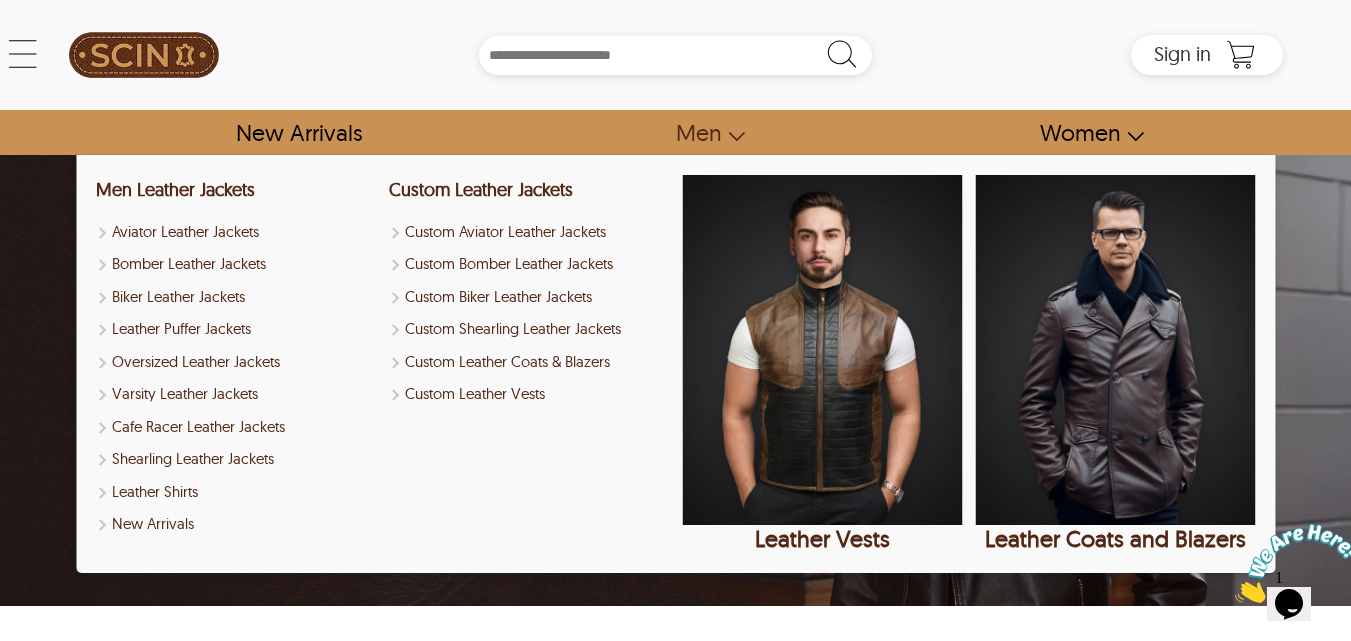 click on "Men" at bounding box center [701, 132] 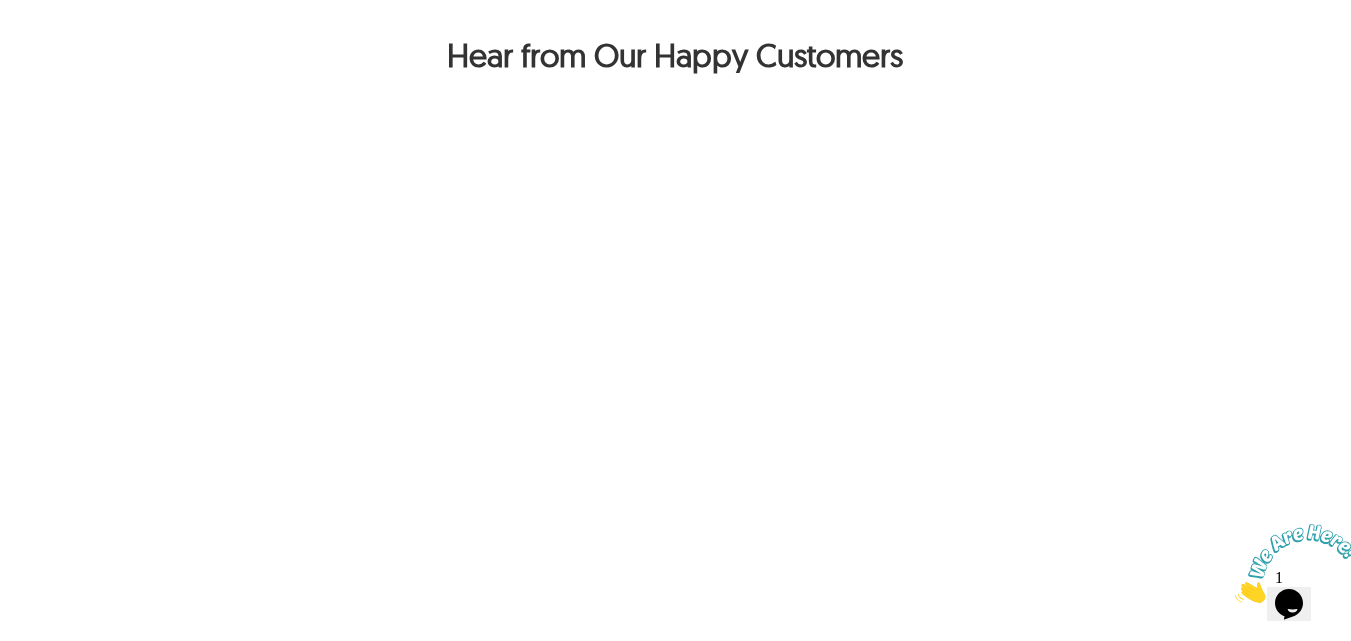 scroll, scrollTop: 1700, scrollLeft: 0, axis: vertical 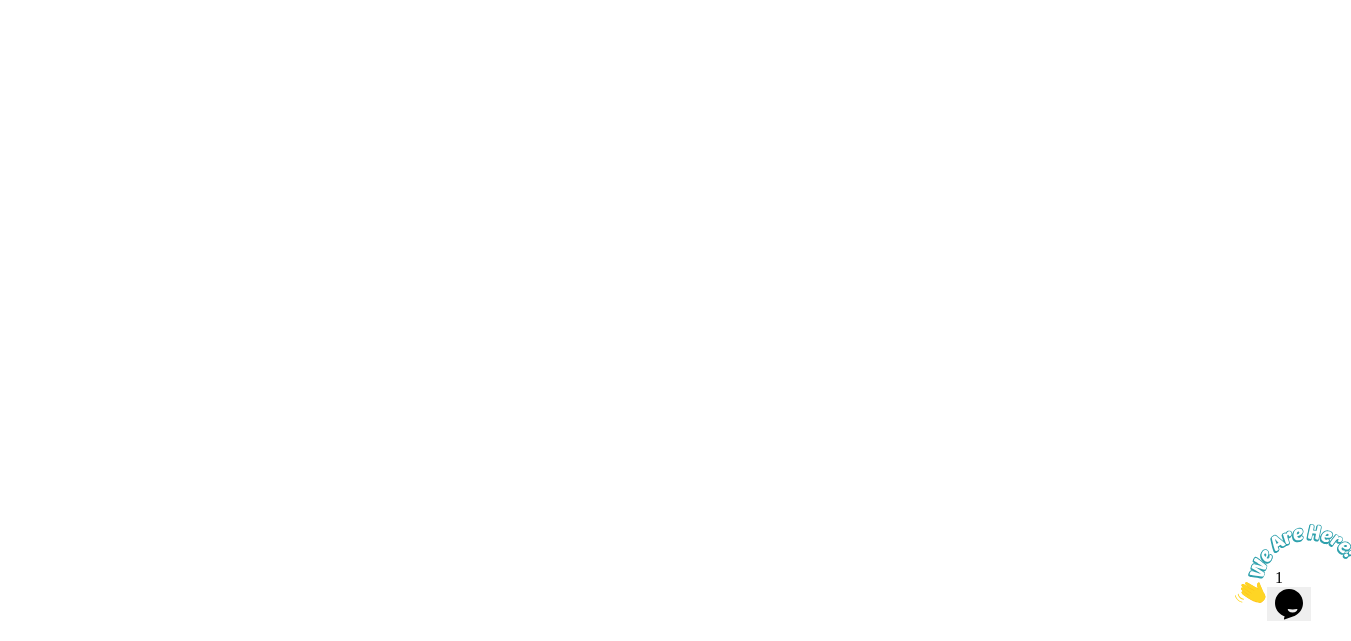 click on "Men's Biker Leather Jacket" at bounding box center (287, -449) 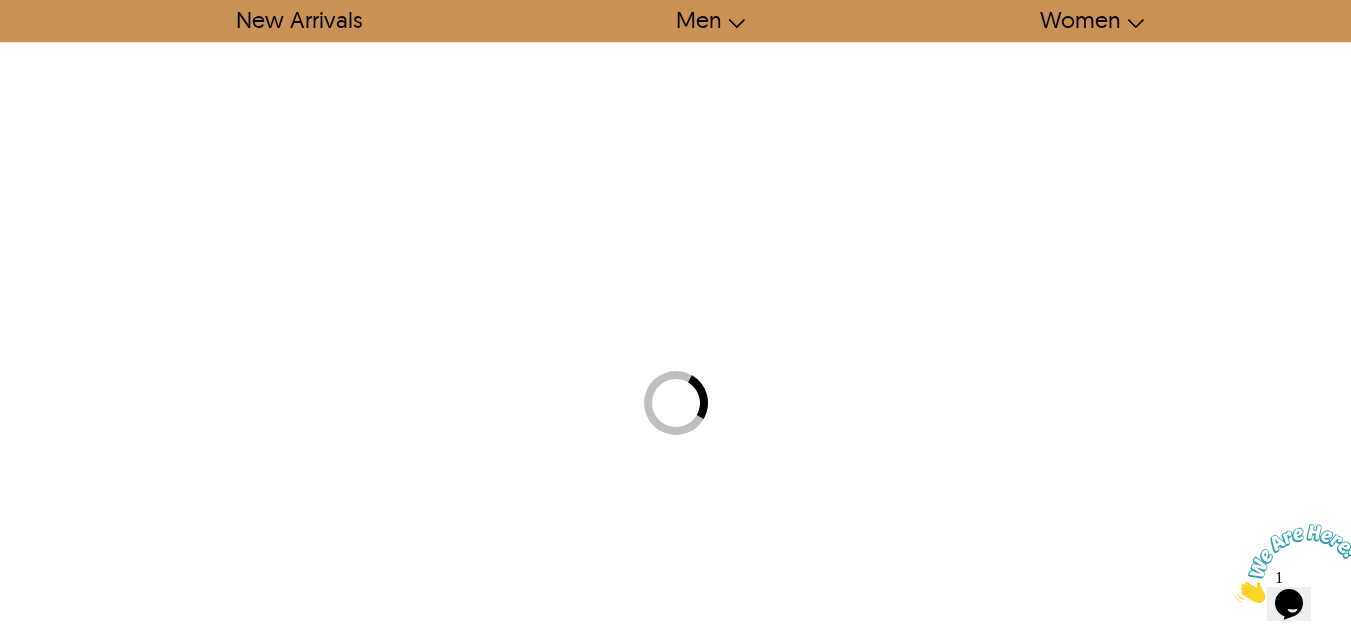 scroll, scrollTop: 0, scrollLeft: 0, axis: both 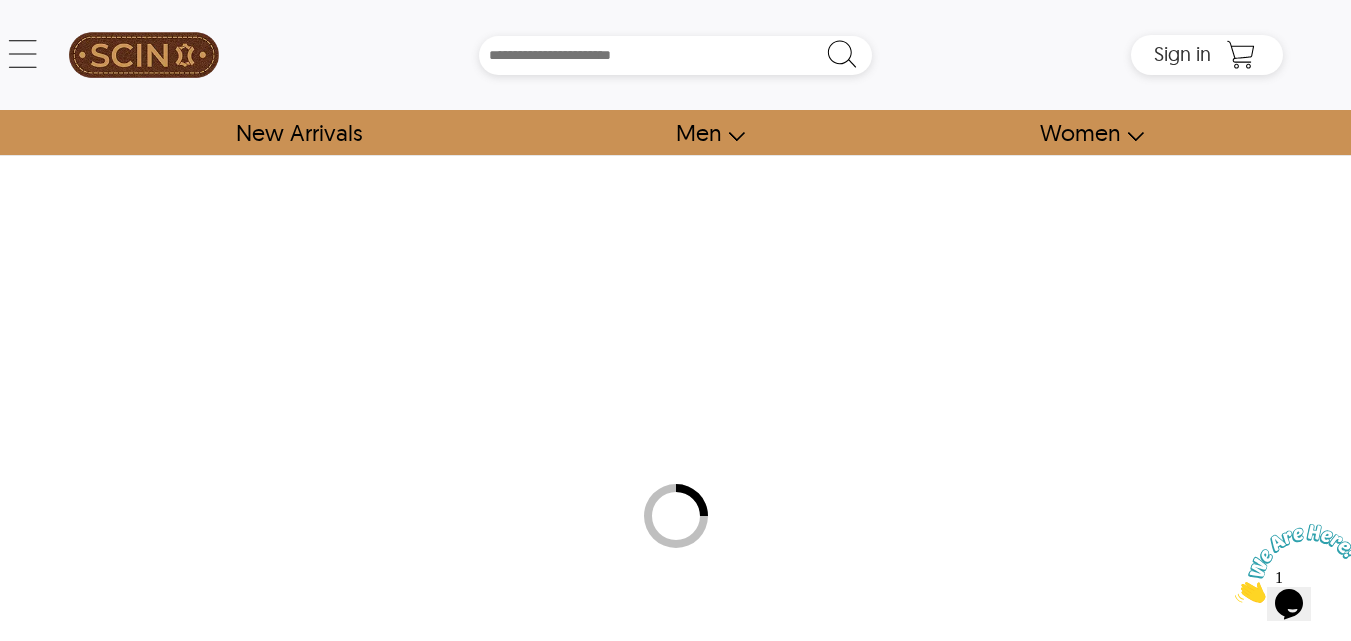 select on "********" 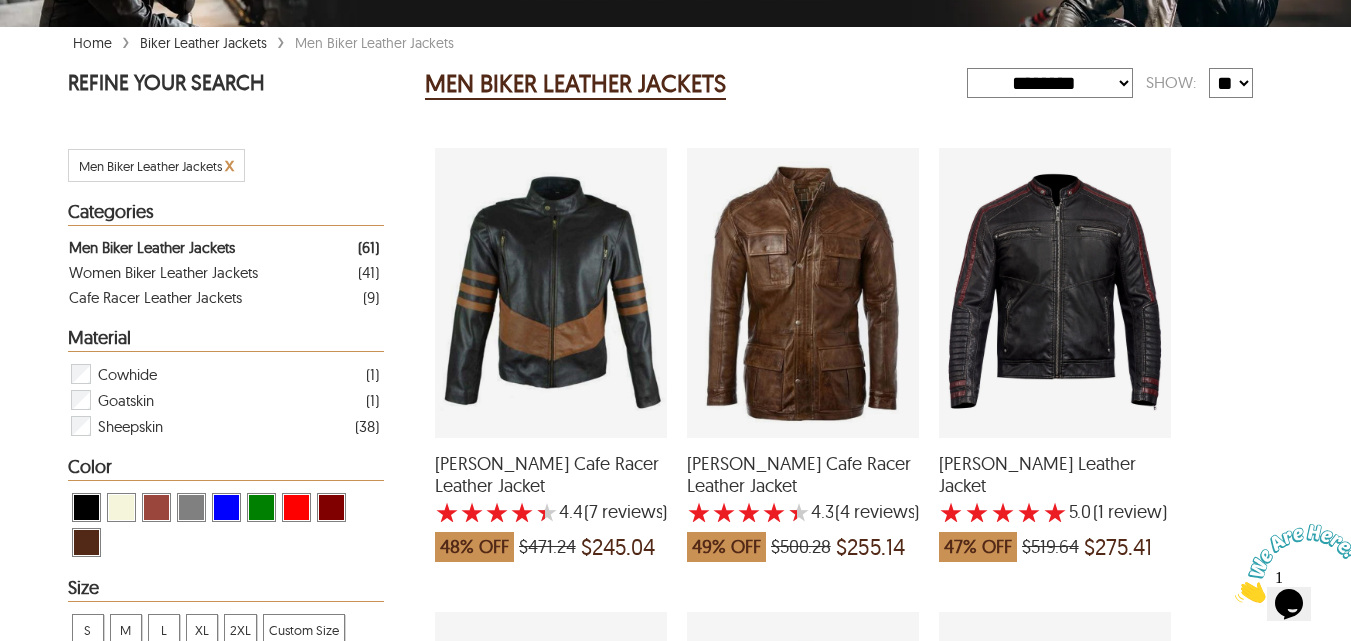 scroll, scrollTop: 0, scrollLeft: 0, axis: both 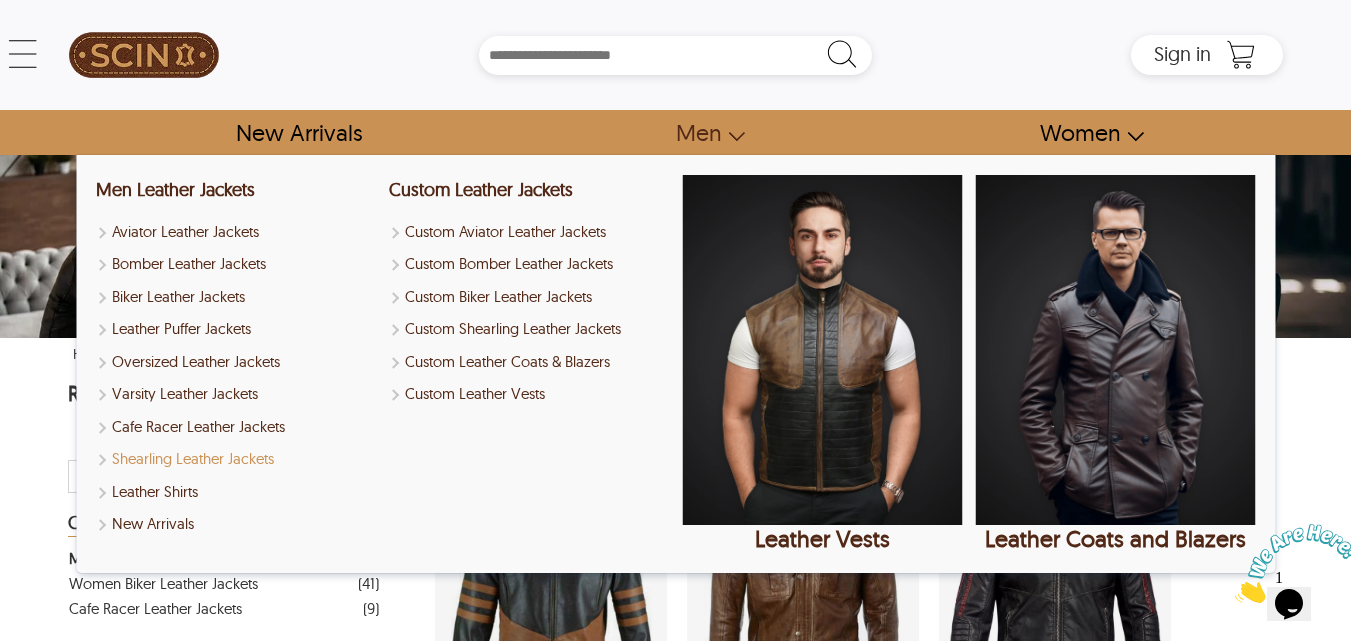 click on "Shearling Leather Jackets" at bounding box center (236, 459) 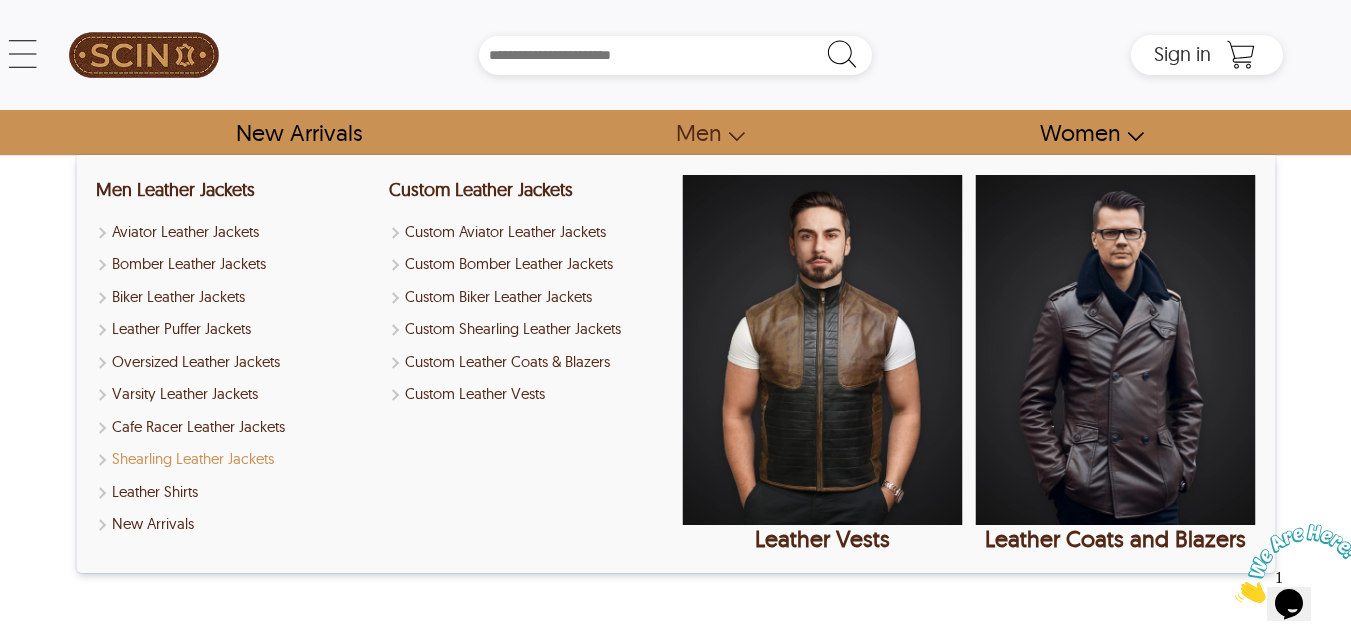select on "********" 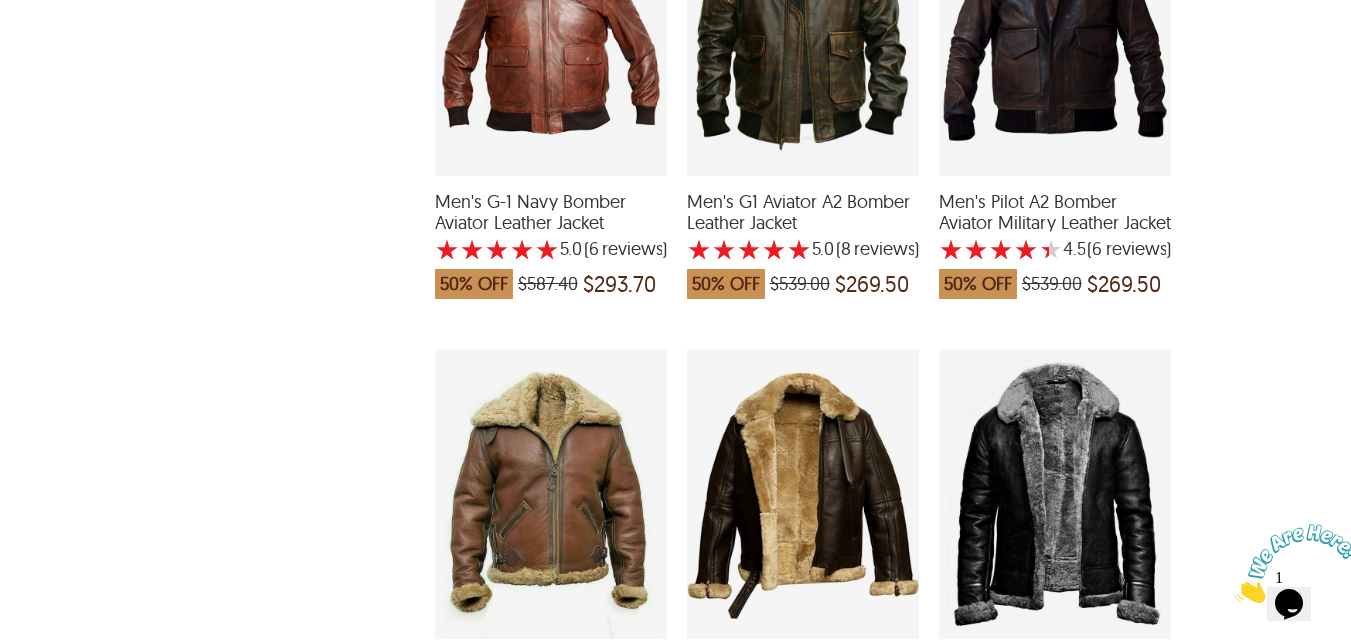 scroll, scrollTop: 1400, scrollLeft: 0, axis: vertical 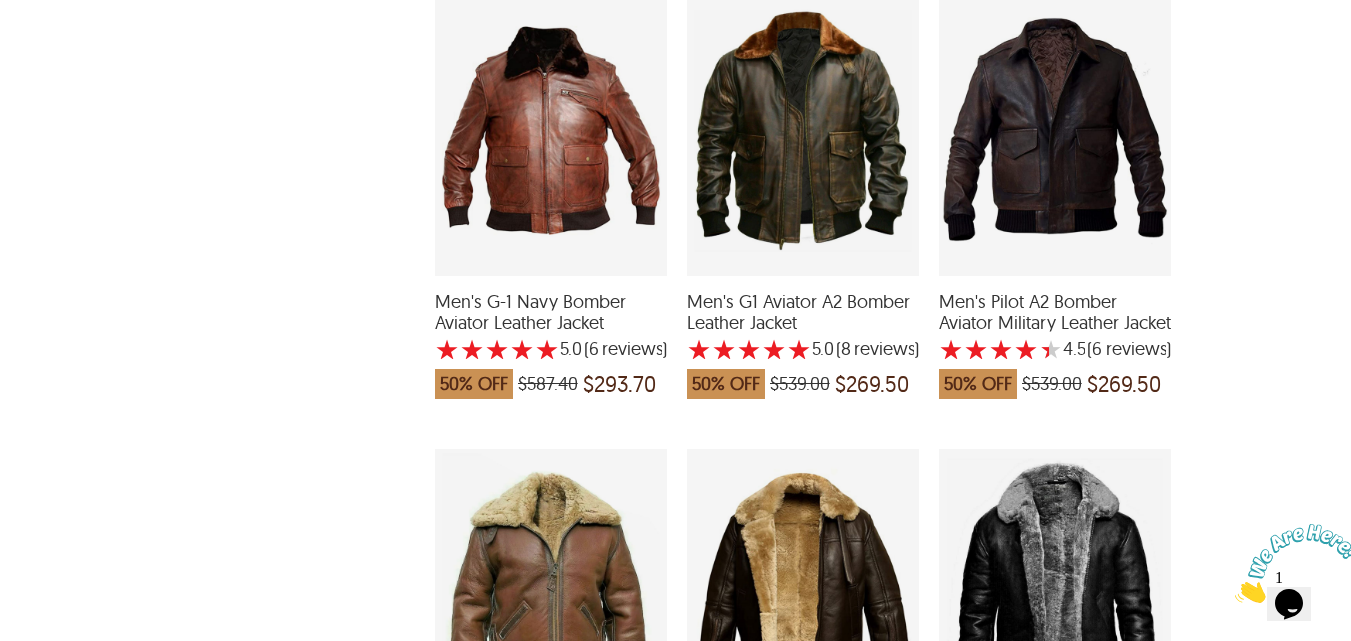 click at bounding box center [1055, 131] 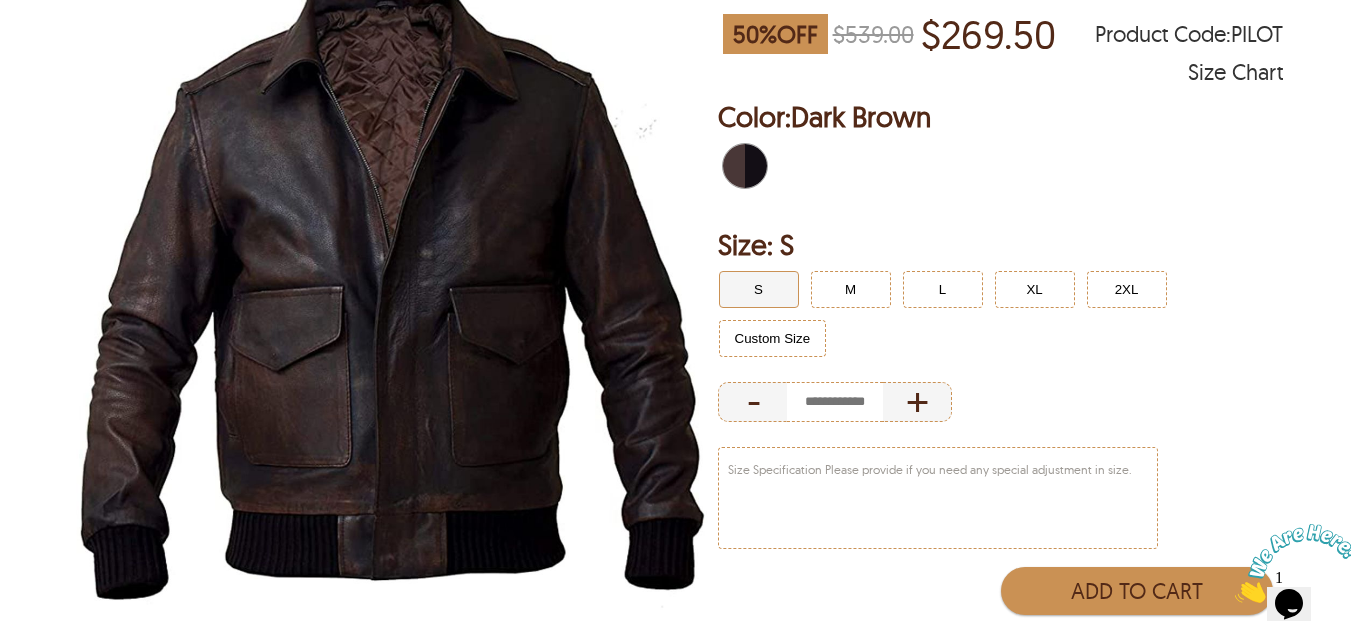 scroll, scrollTop: 300, scrollLeft: 0, axis: vertical 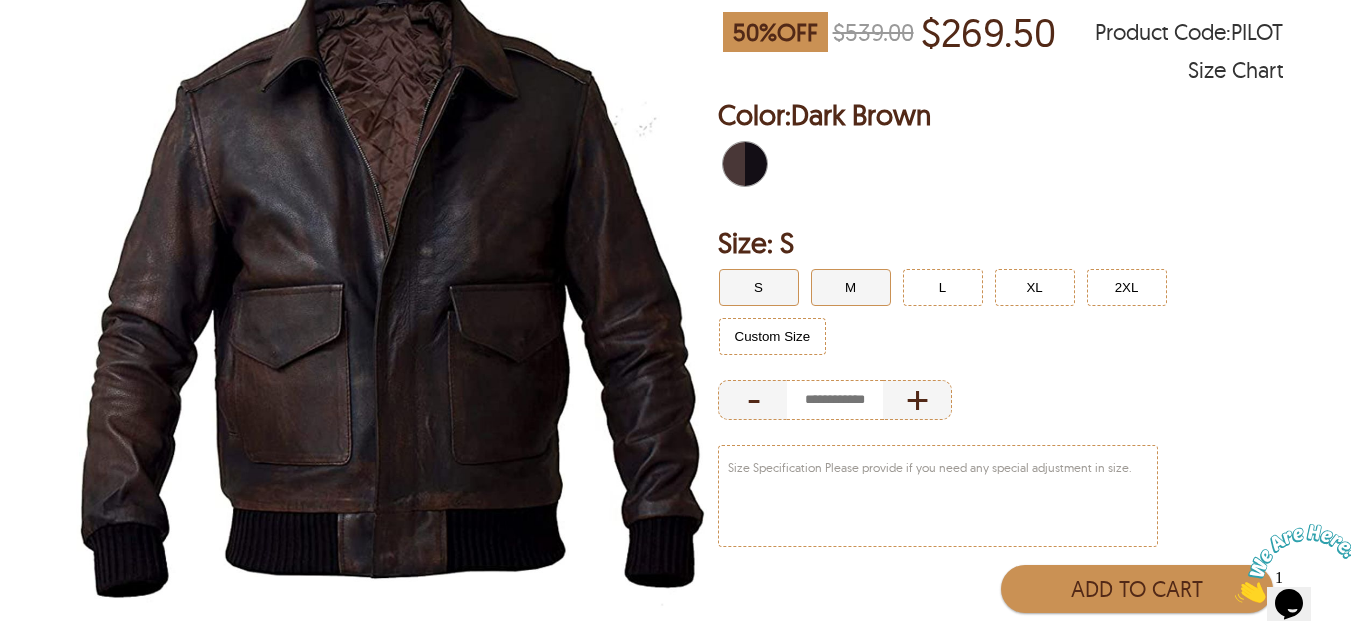 click on "M" at bounding box center [851, 287] 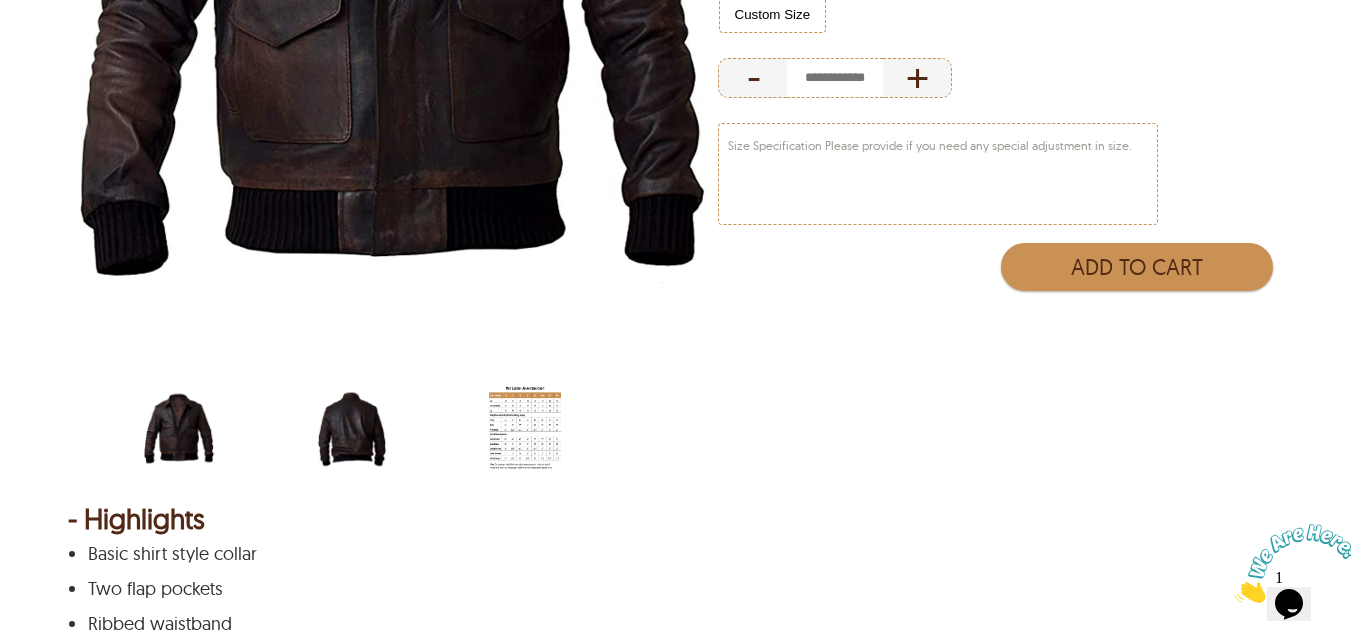 scroll, scrollTop: 800, scrollLeft: 0, axis: vertical 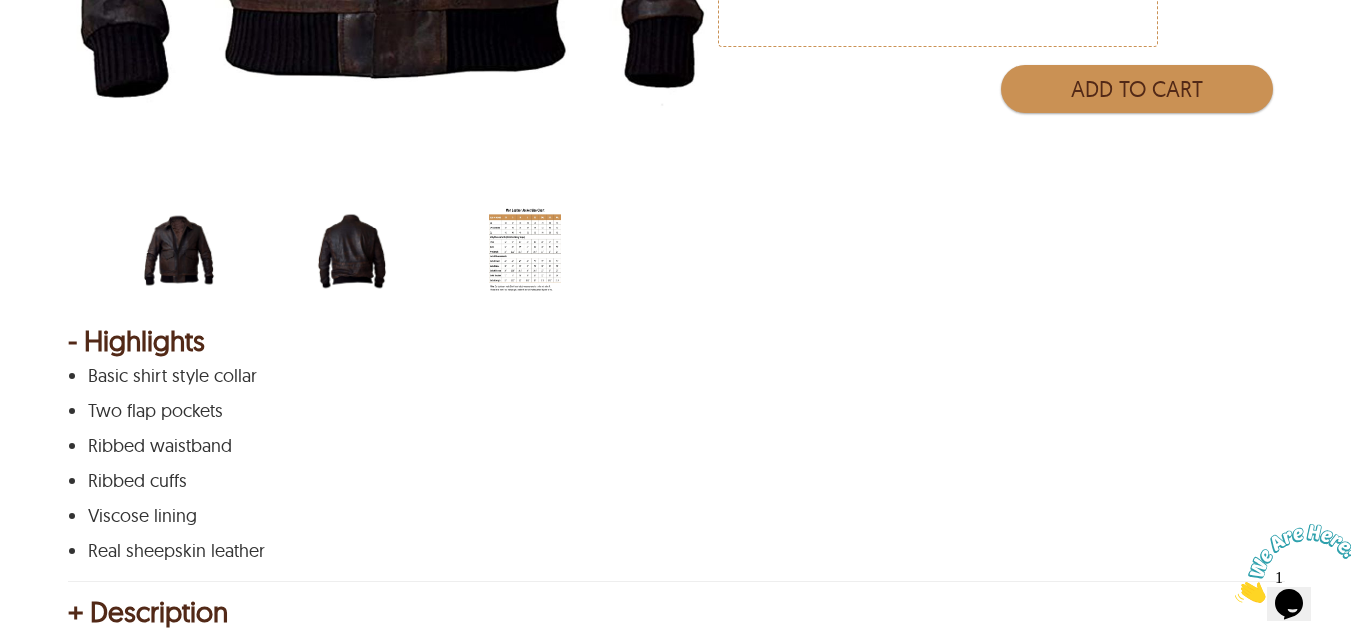click at bounding box center [525, 251] 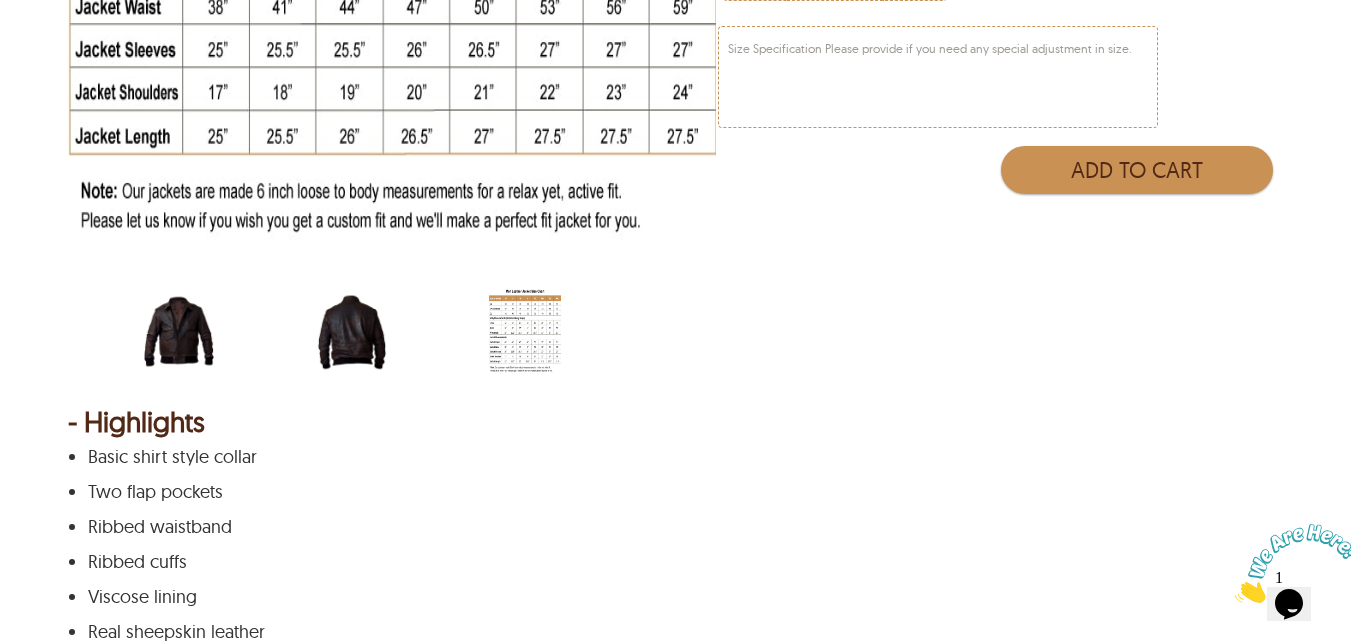 scroll, scrollTop: 900, scrollLeft: 0, axis: vertical 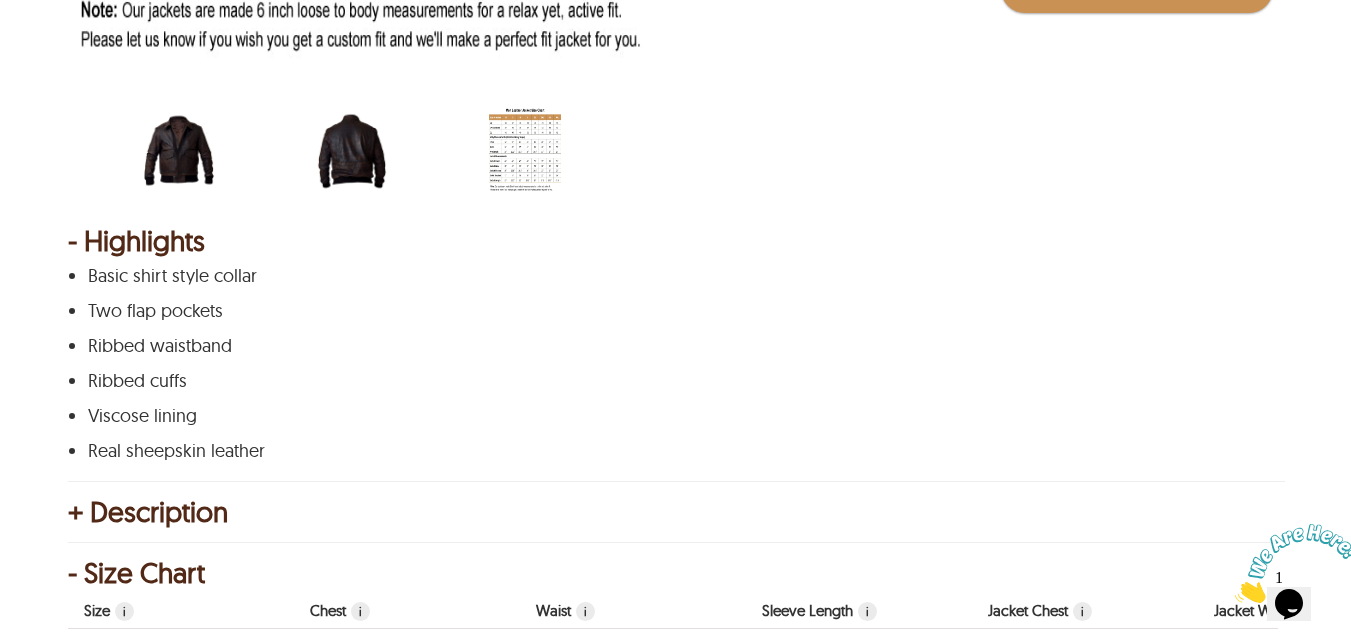 click at bounding box center [352, 151] 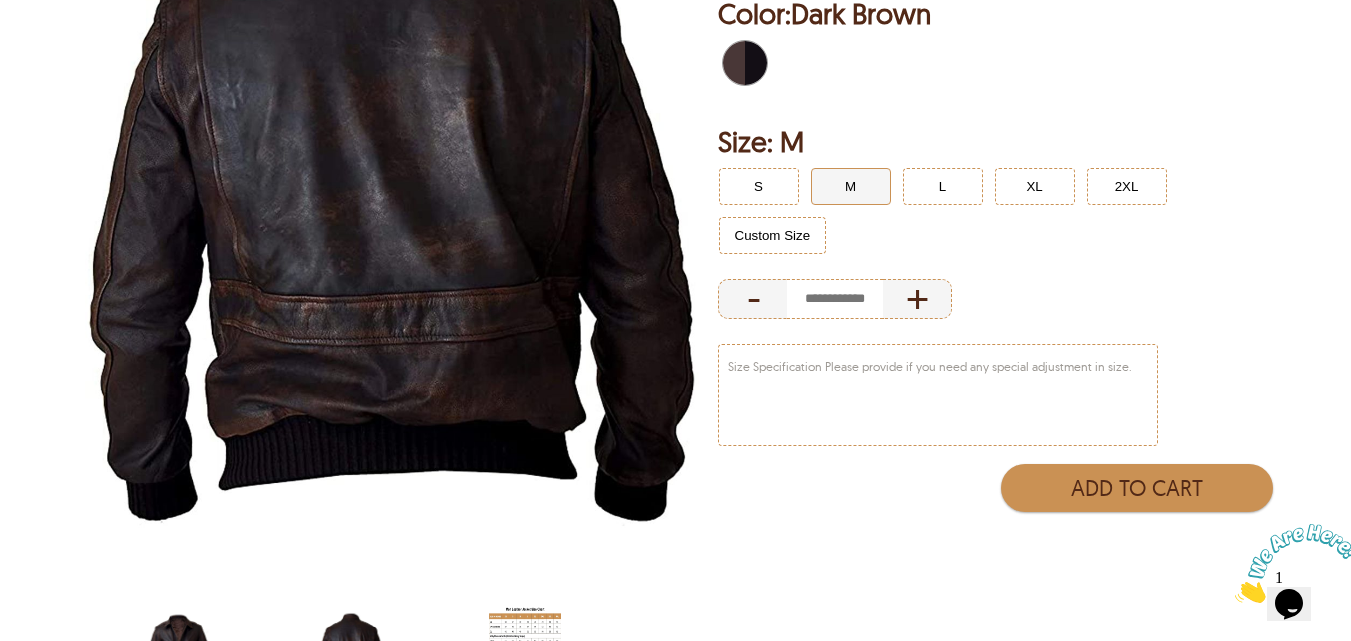 scroll, scrollTop: 600, scrollLeft: 0, axis: vertical 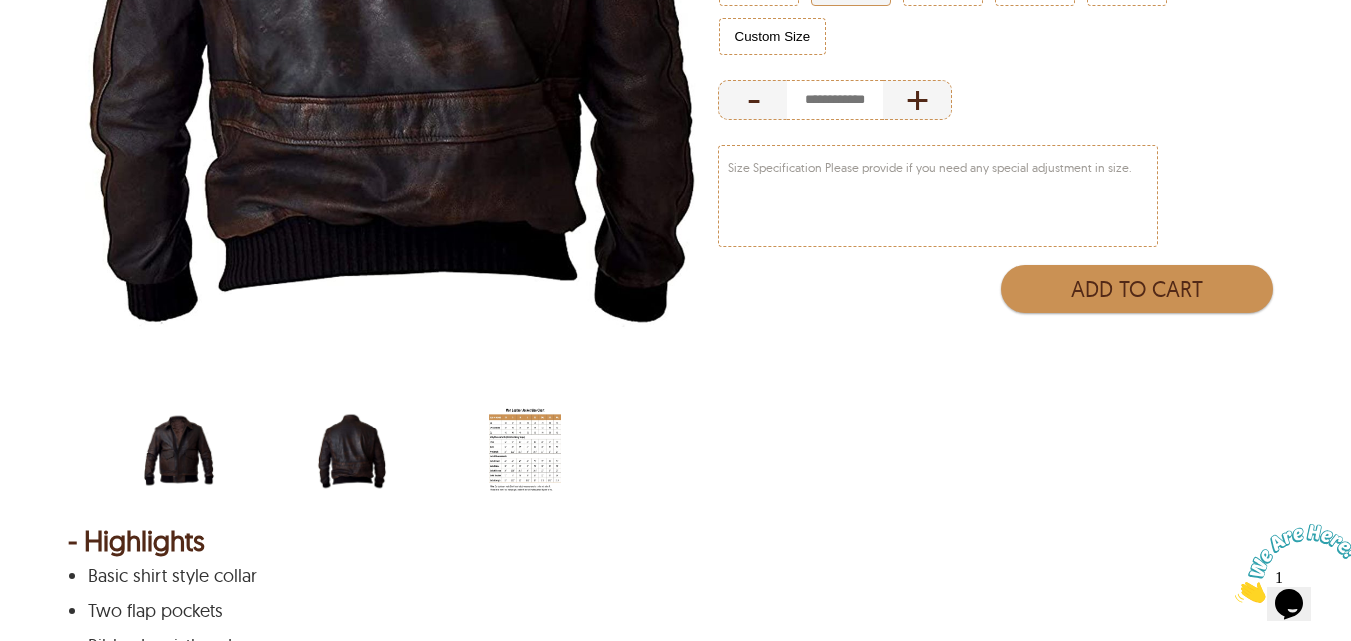 select on "********" 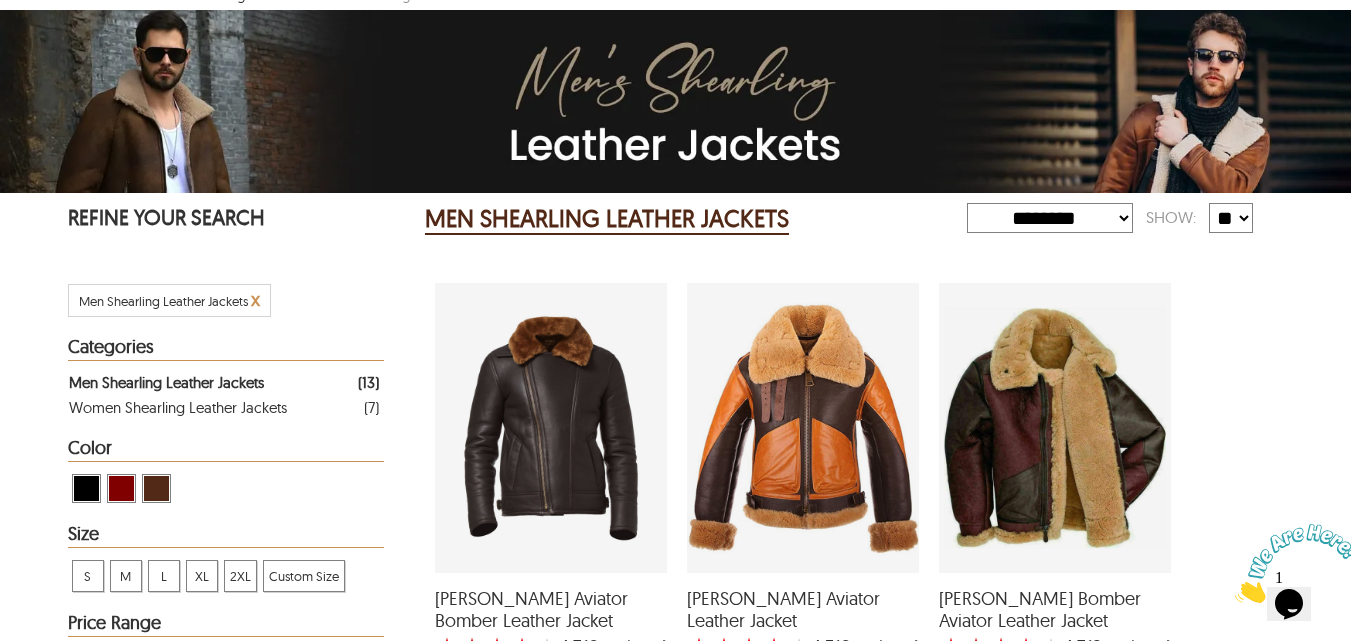 scroll, scrollTop: 0, scrollLeft: 0, axis: both 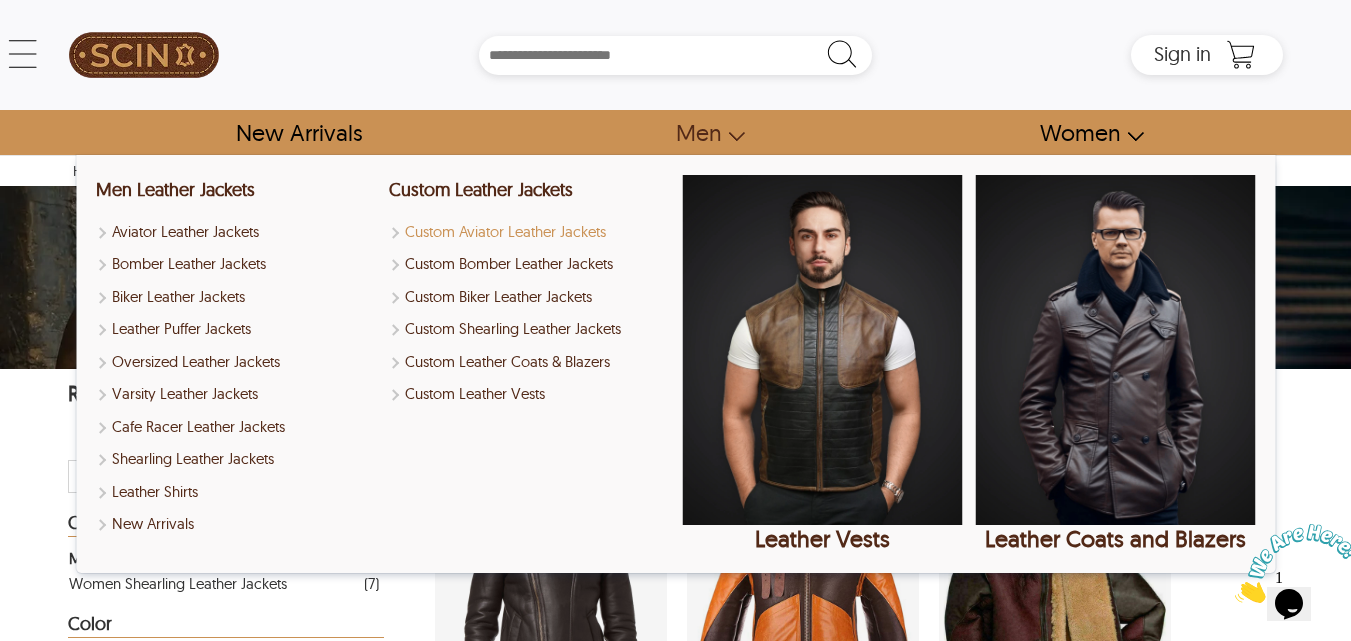 click on "Custom Aviator Leather Jackets" at bounding box center [529, 232] 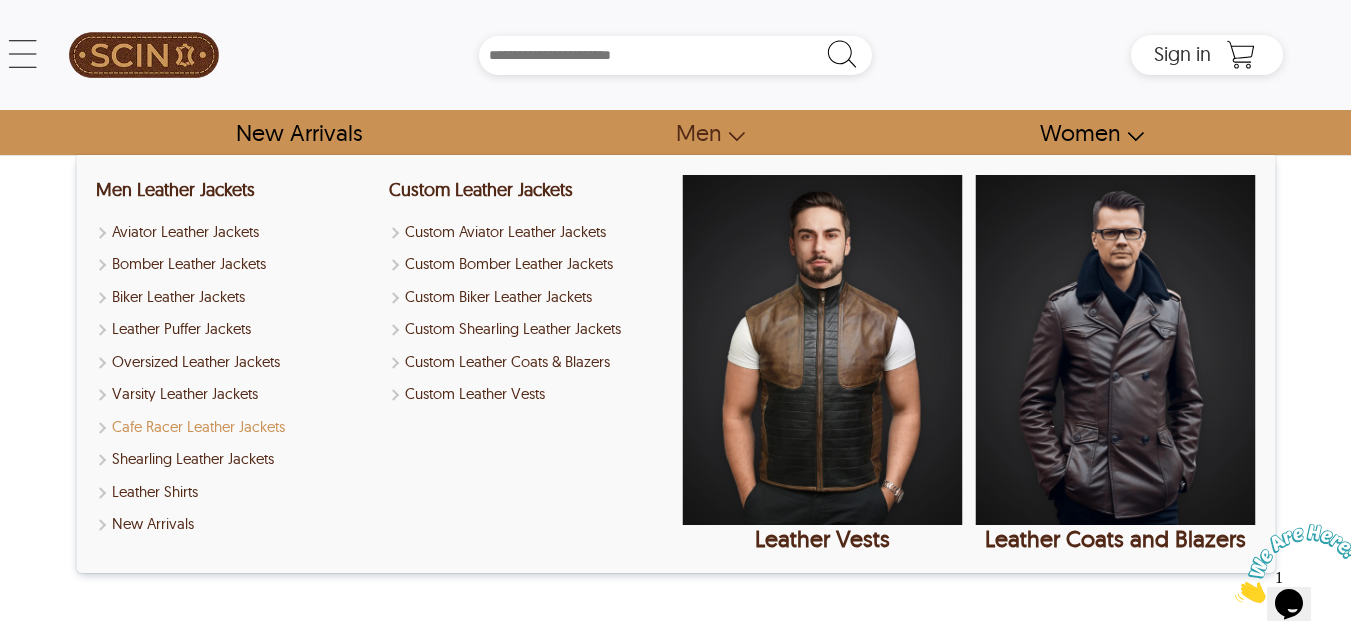 select on "********" 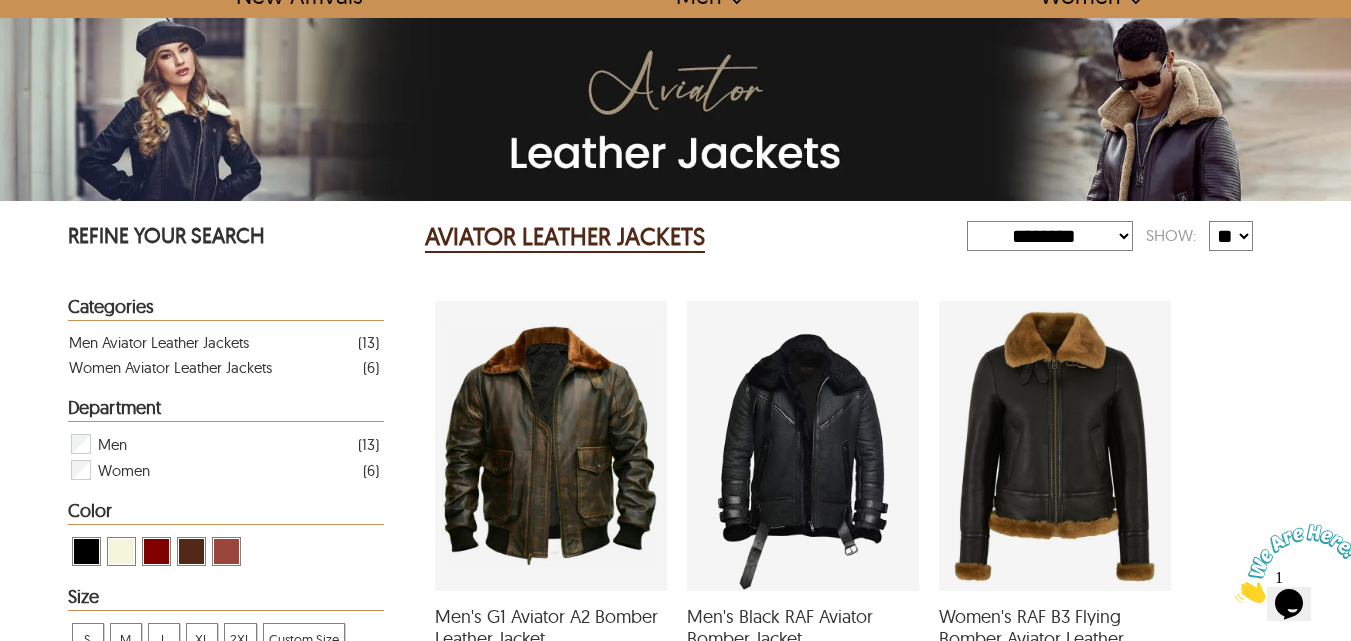 scroll, scrollTop: 0, scrollLeft: 0, axis: both 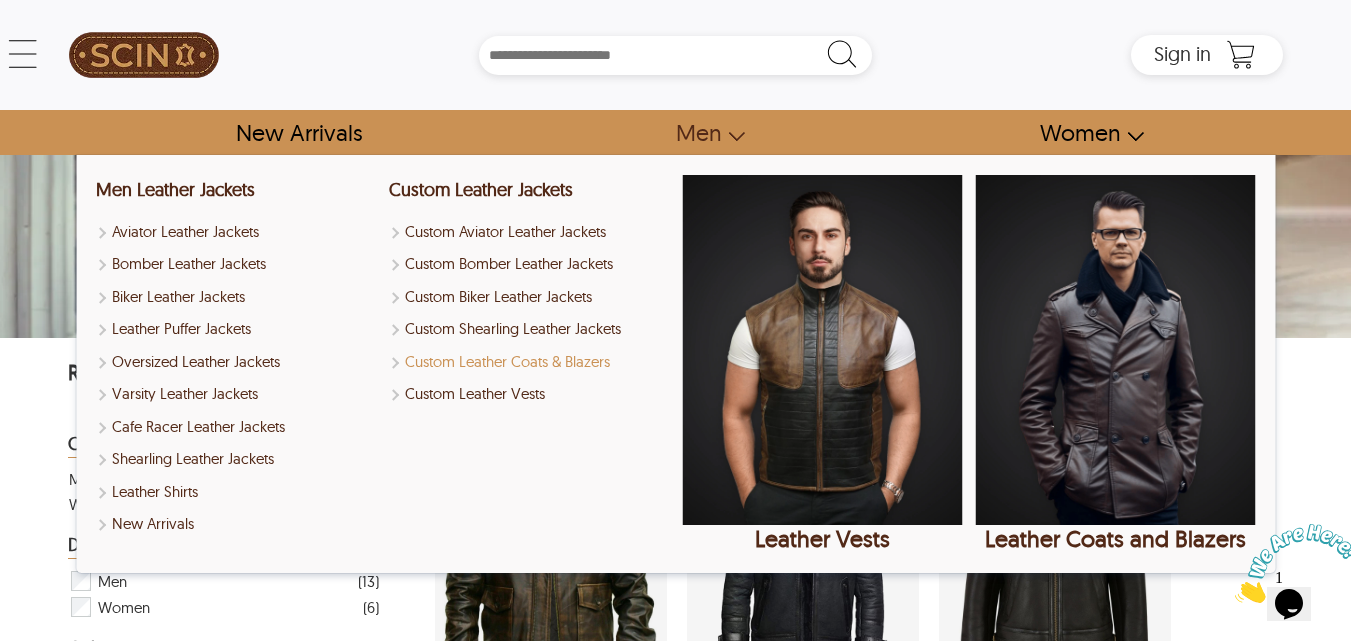 click on "Custom Leather Coats & Blazers" at bounding box center (529, 362) 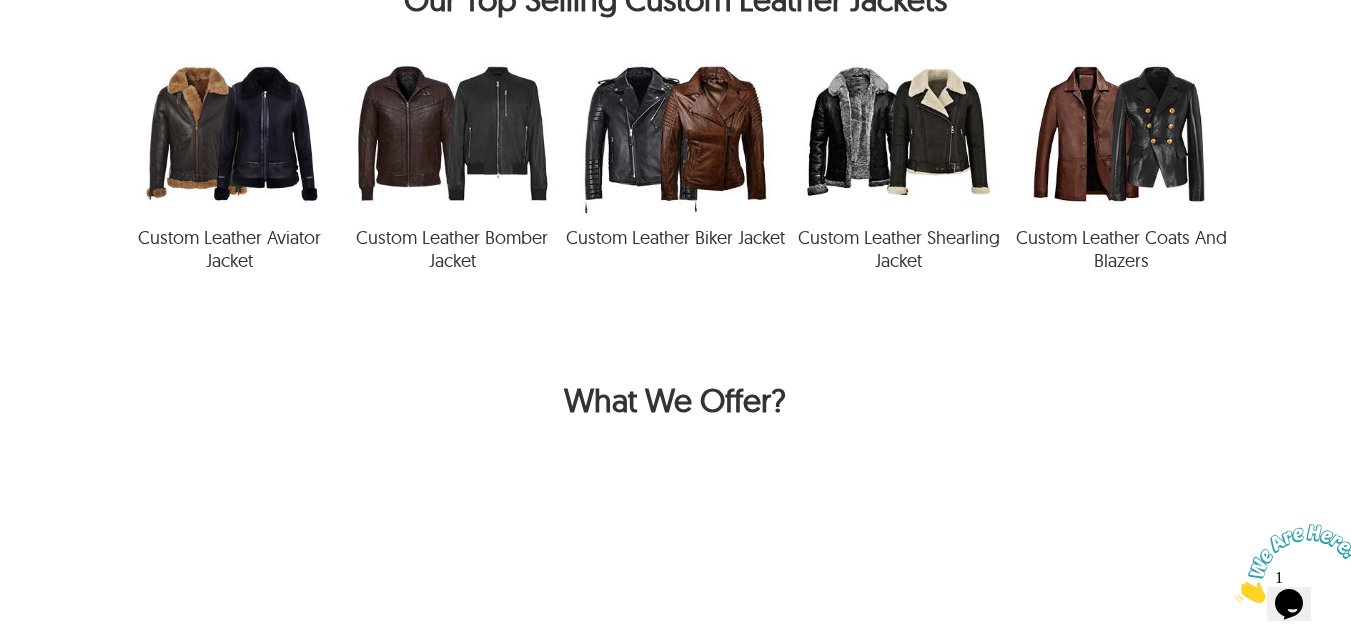 scroll, scrollTop: 900, scrollLeft: 0, axis: vertical 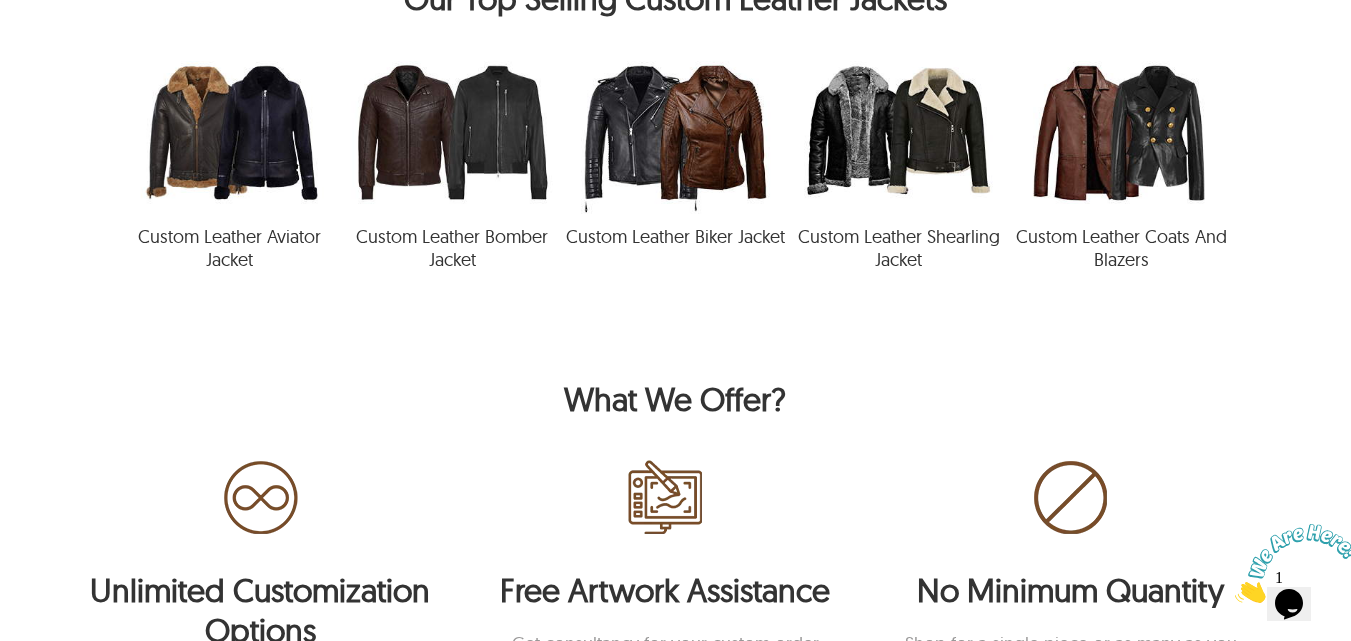 click at bounding box center [1121, 132] 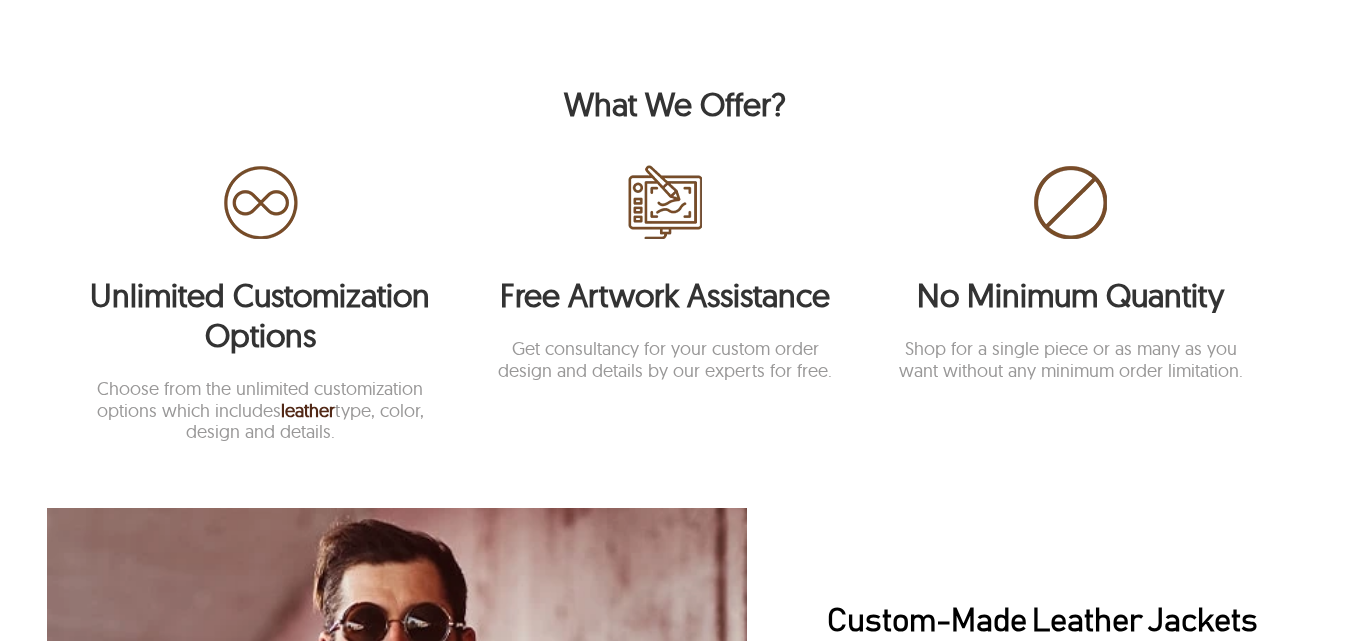 scroll, scrollTop: 1200, scrollLeft: 0, axis: vertical 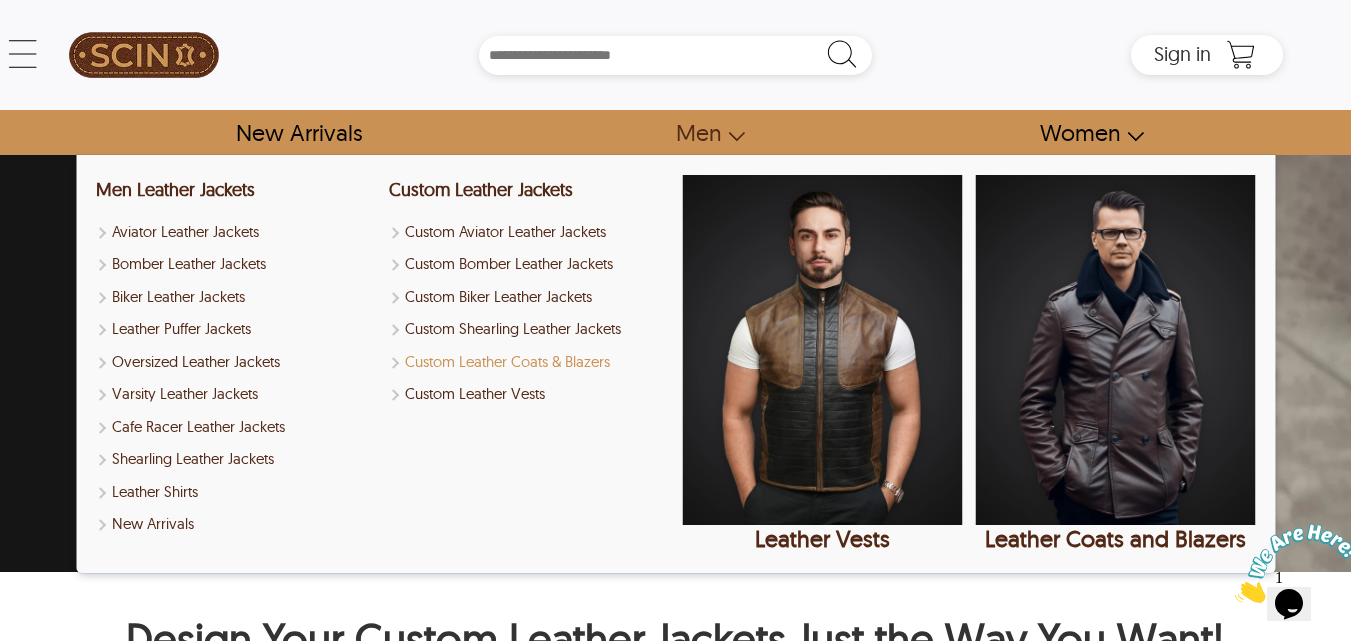 click on "Custom Leather Coats & Blazers" at bounding box center [529, 362] 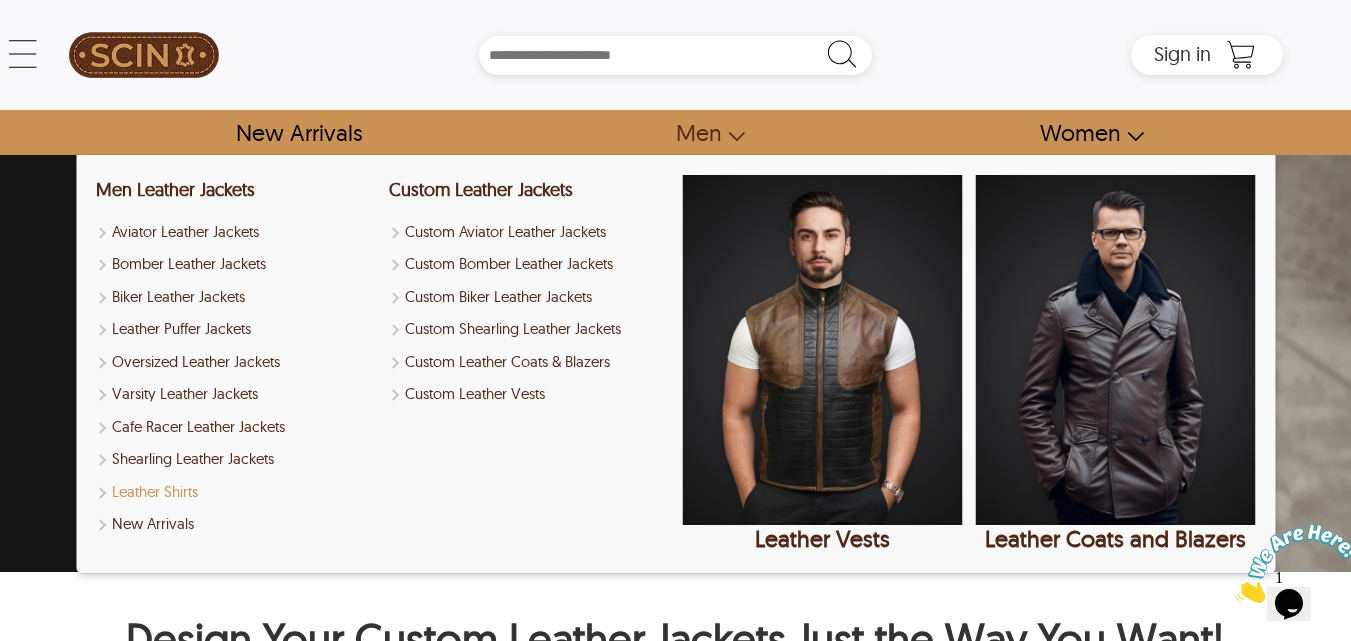 click on "Leather Shirts" at bounding box center (236, 492) 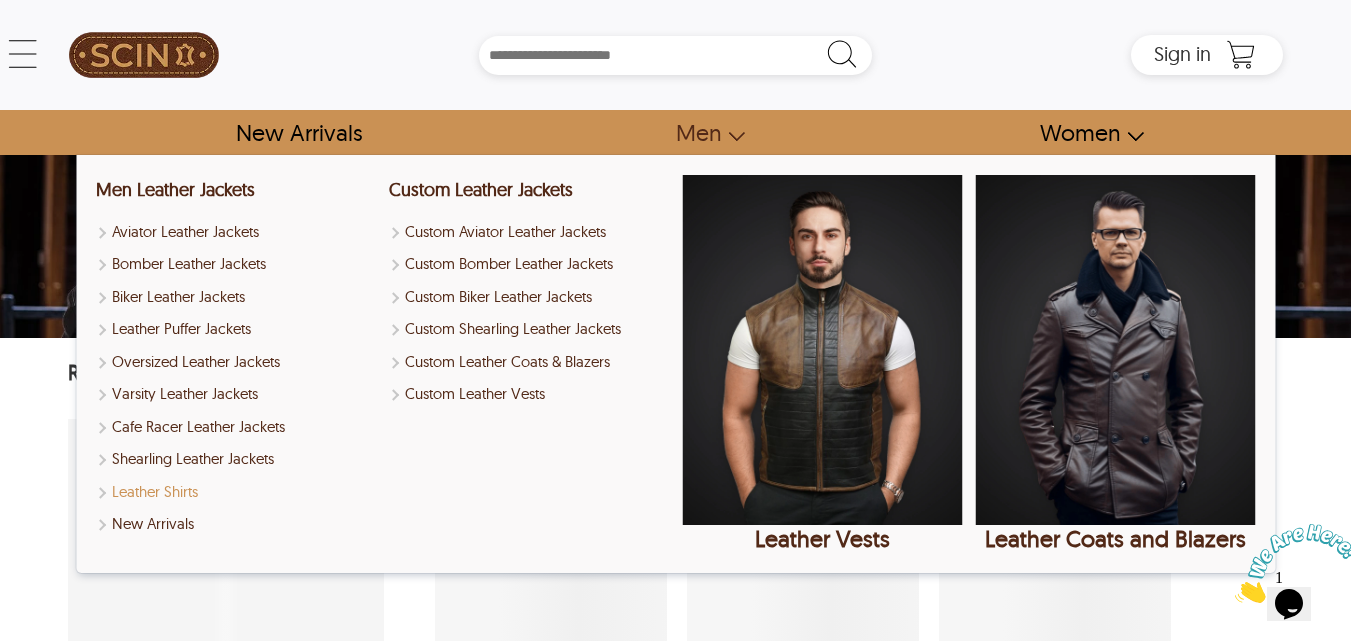 select on "********" 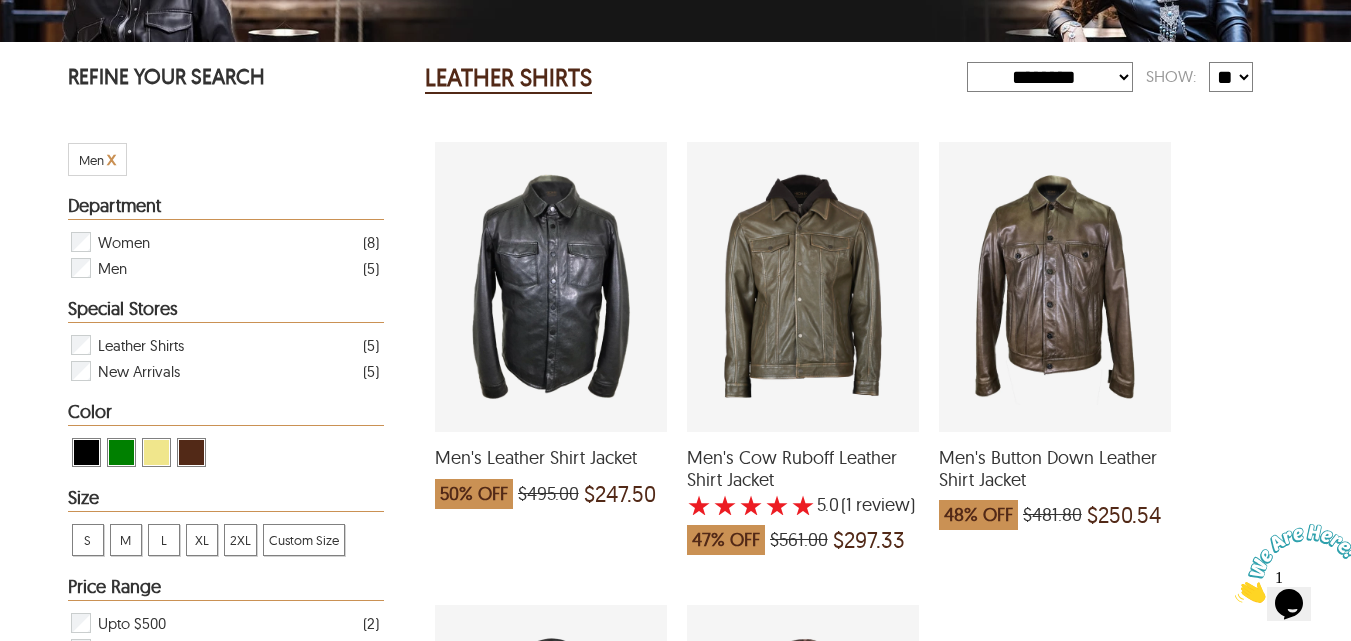 scroll, scrollTop: 0, scrollLeft: 0, axis: both 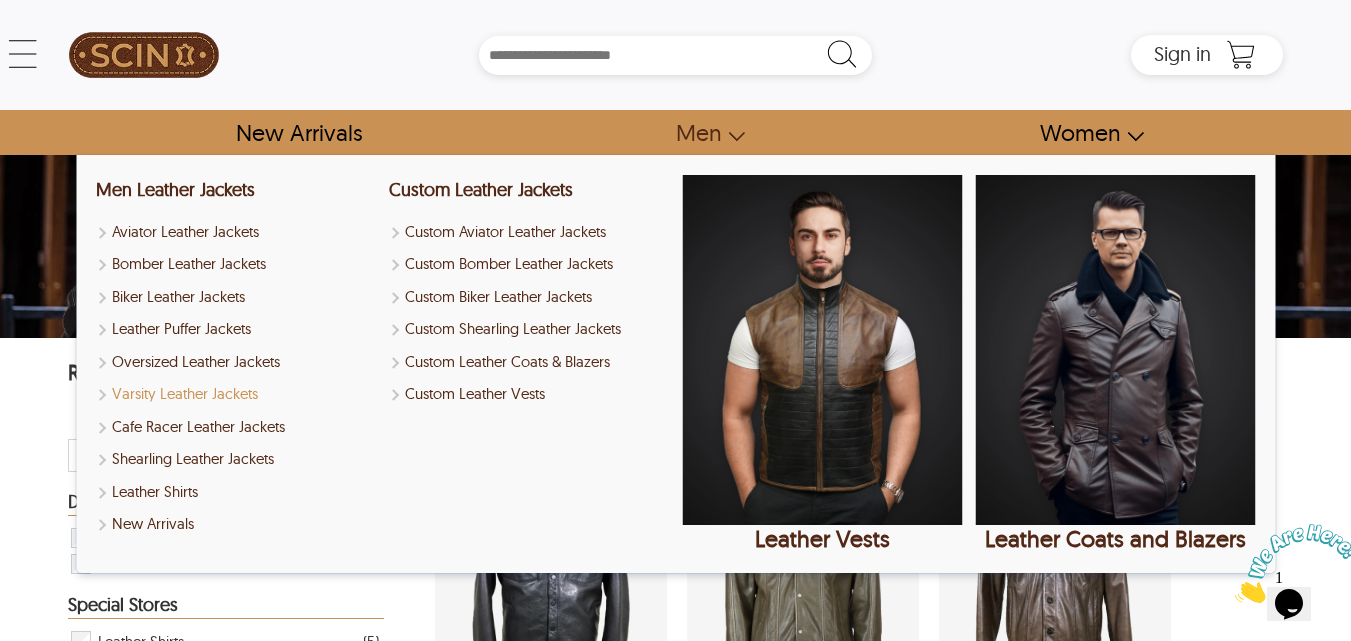 click on "Varsity Leather Jackets" at bounding box center (236, 394) 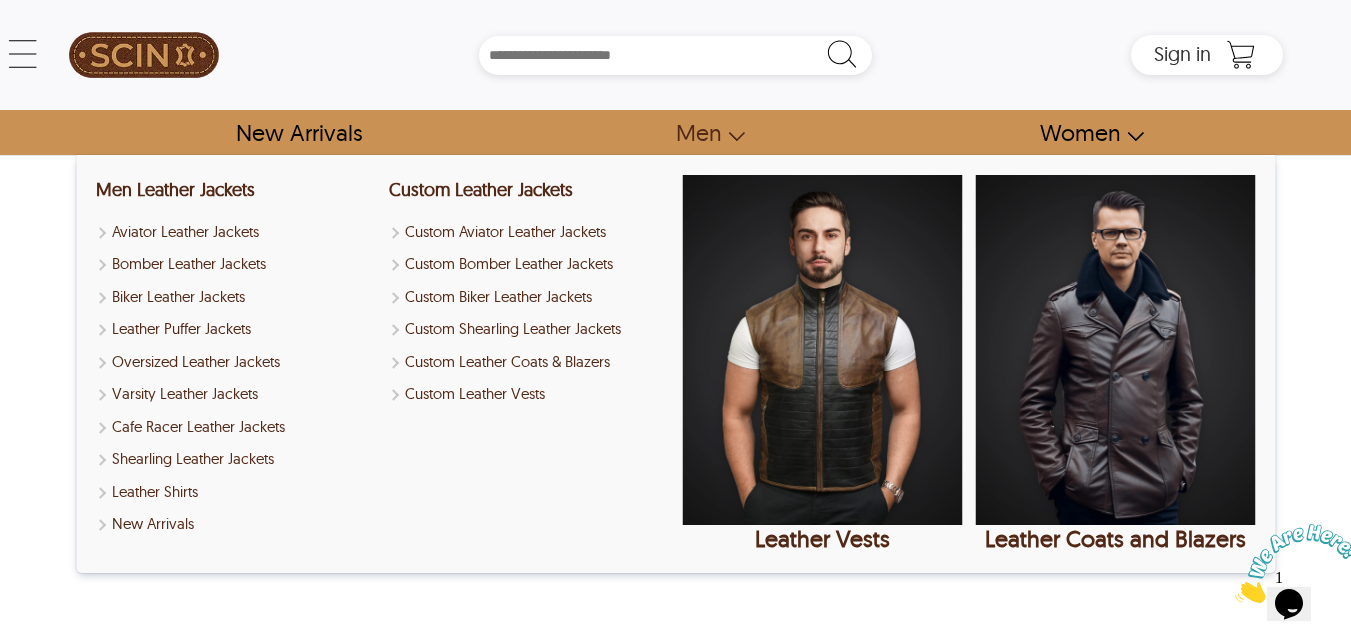 select on "********" 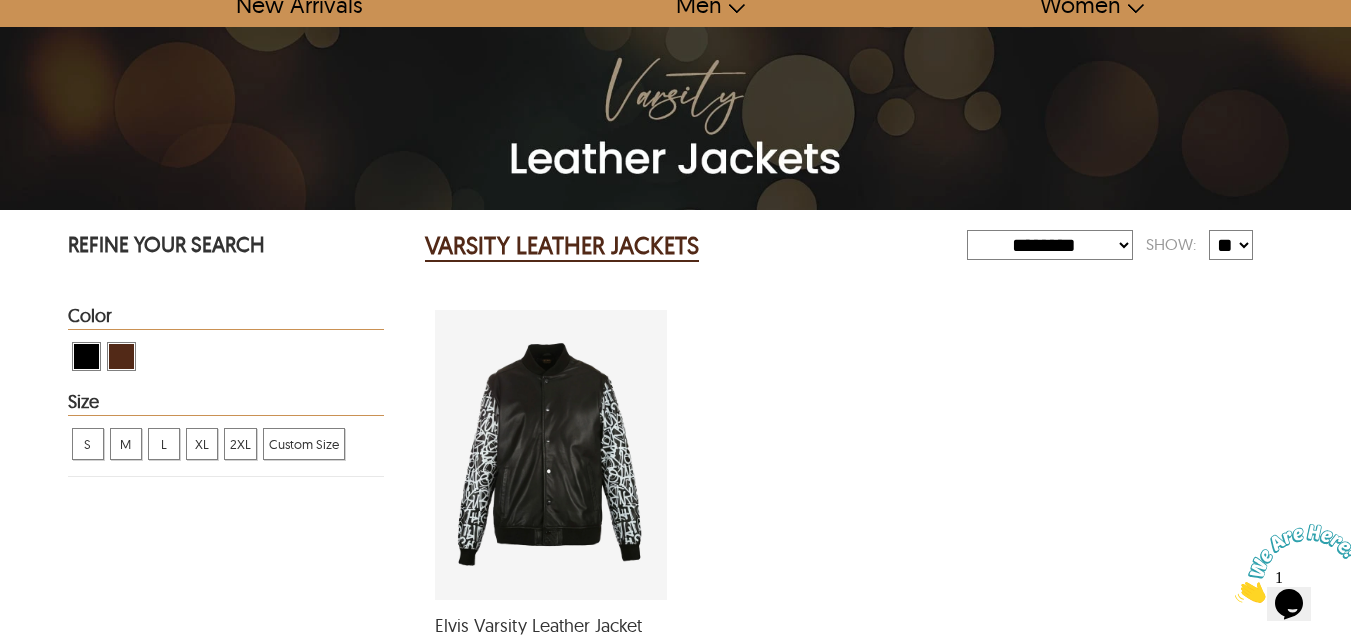 scroll, scrollTop: 0, scrollLeft: 0, axis: both 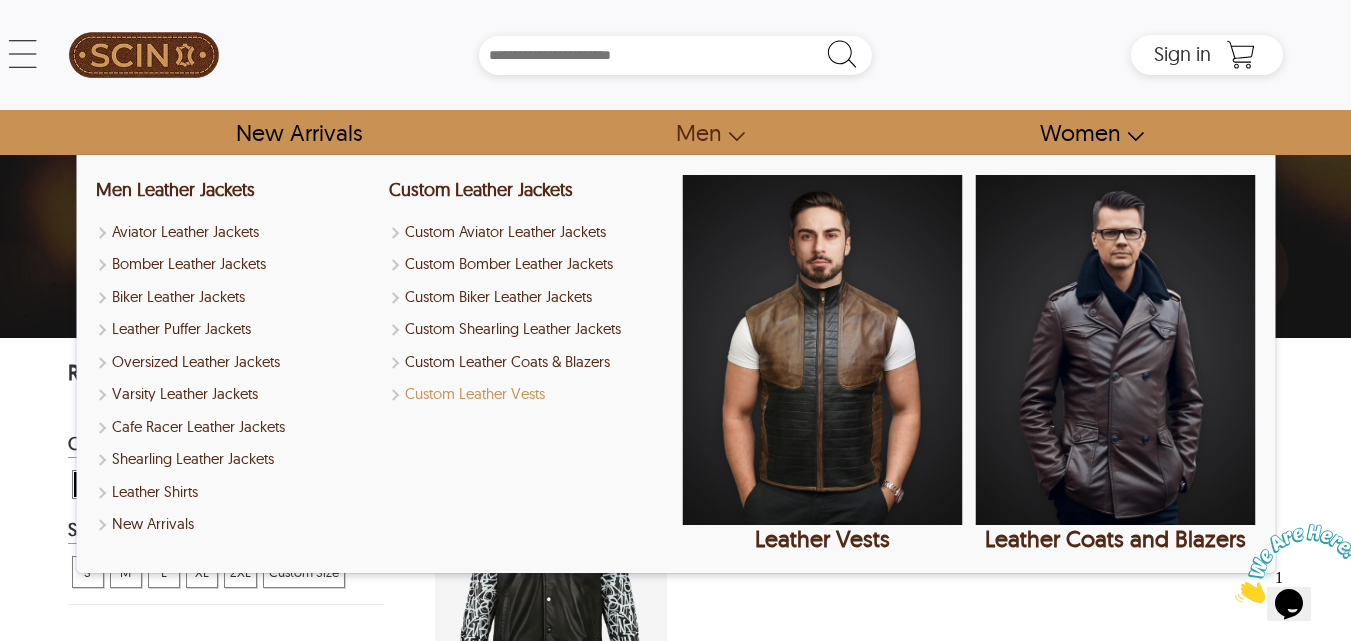 click on "Custom Leather Vests" at bounding box center [529, 394] 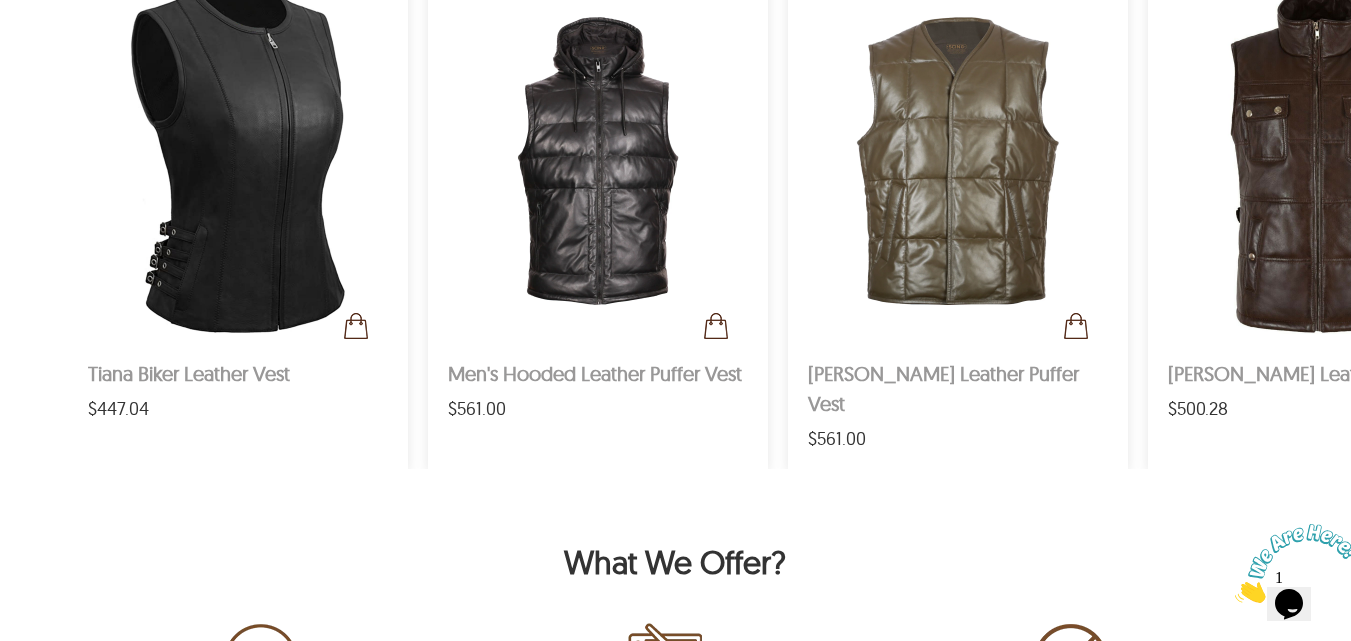 scroll, scrollTop: 1000, scrollLeft: 0, axis: vertical 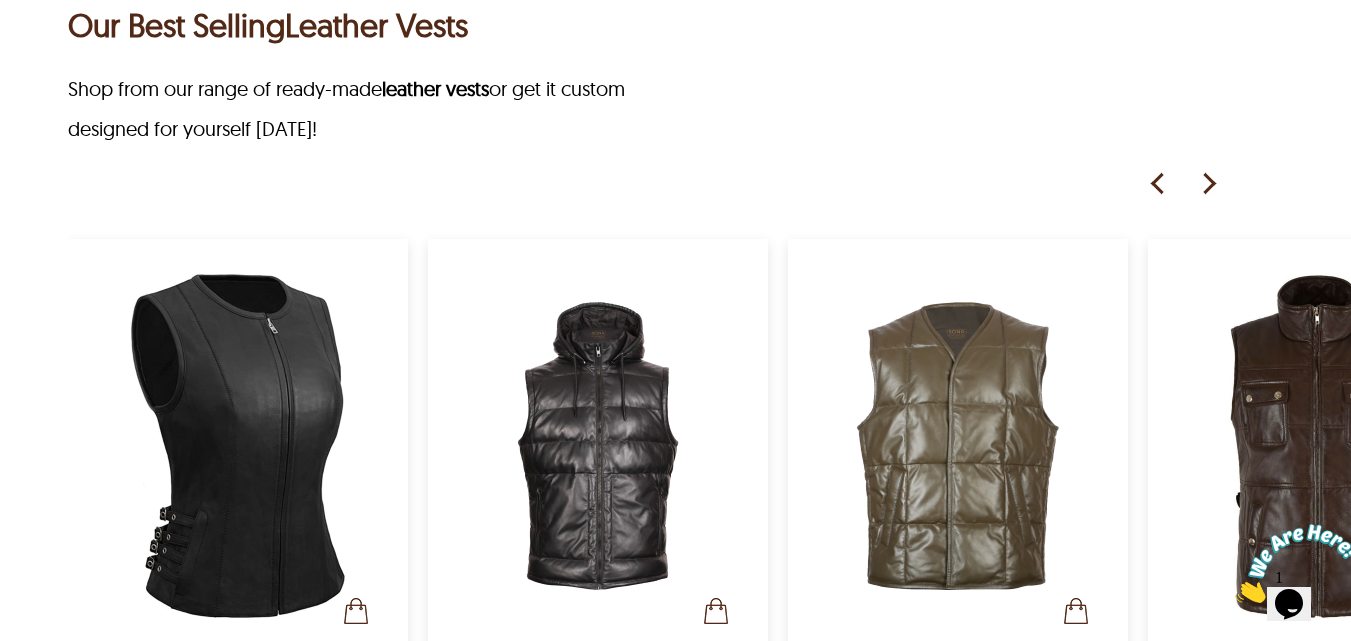 click at bounding box center [1208, 184] 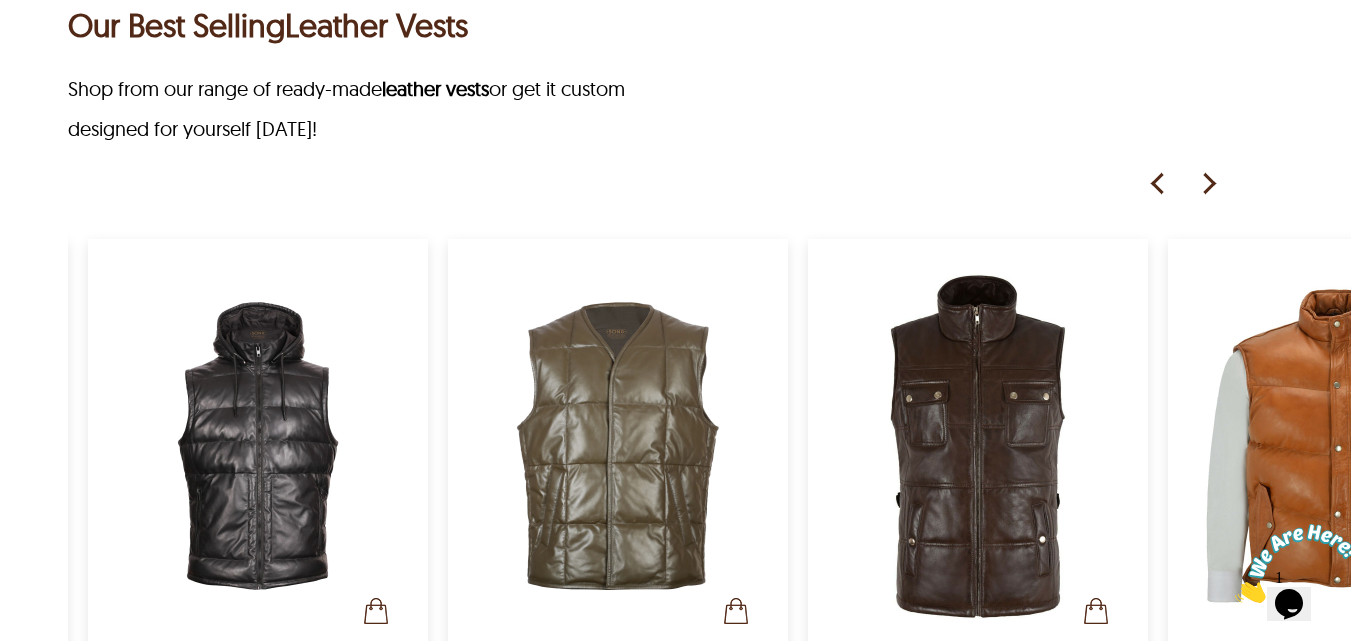 click at bounding box center (1208, 184) 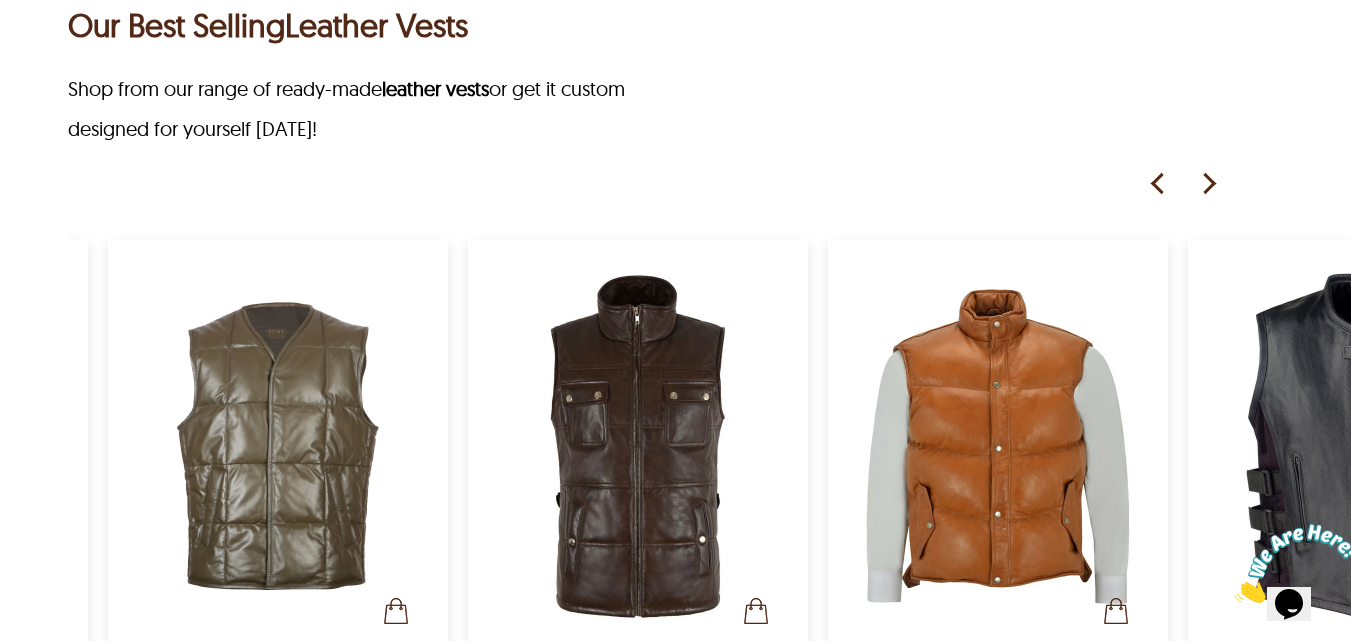 click at bounding box center [1208, 184] 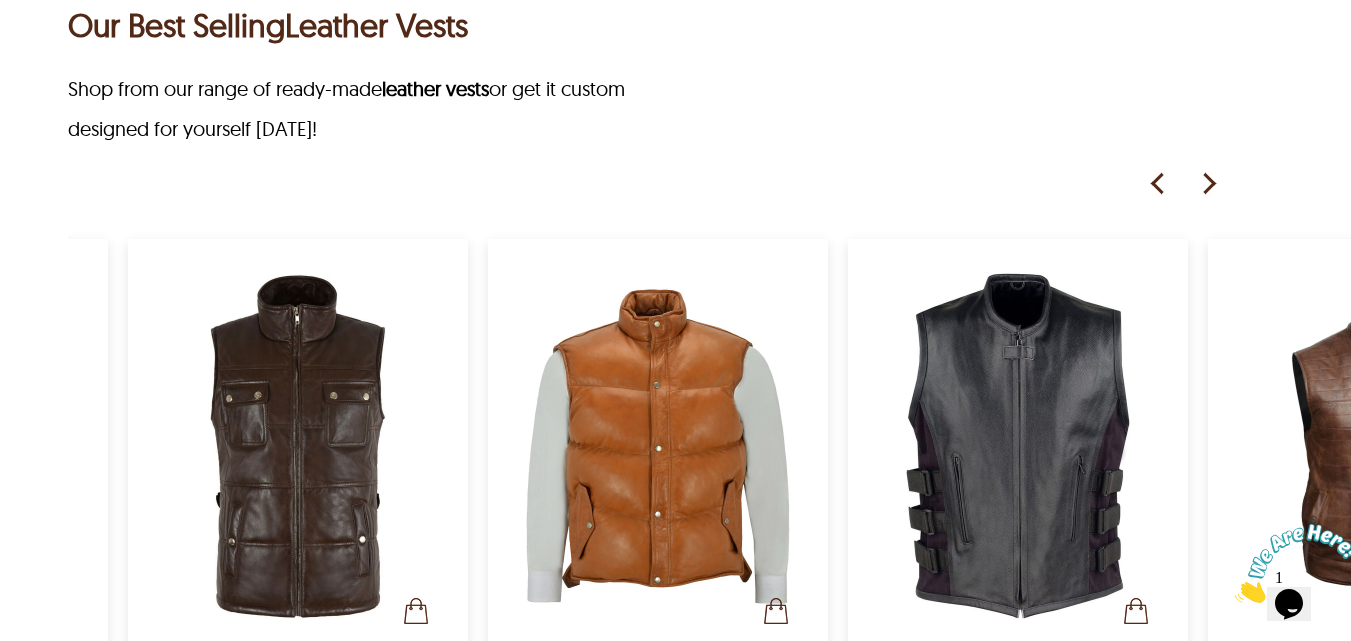 click at bounding box center [1208, 184] 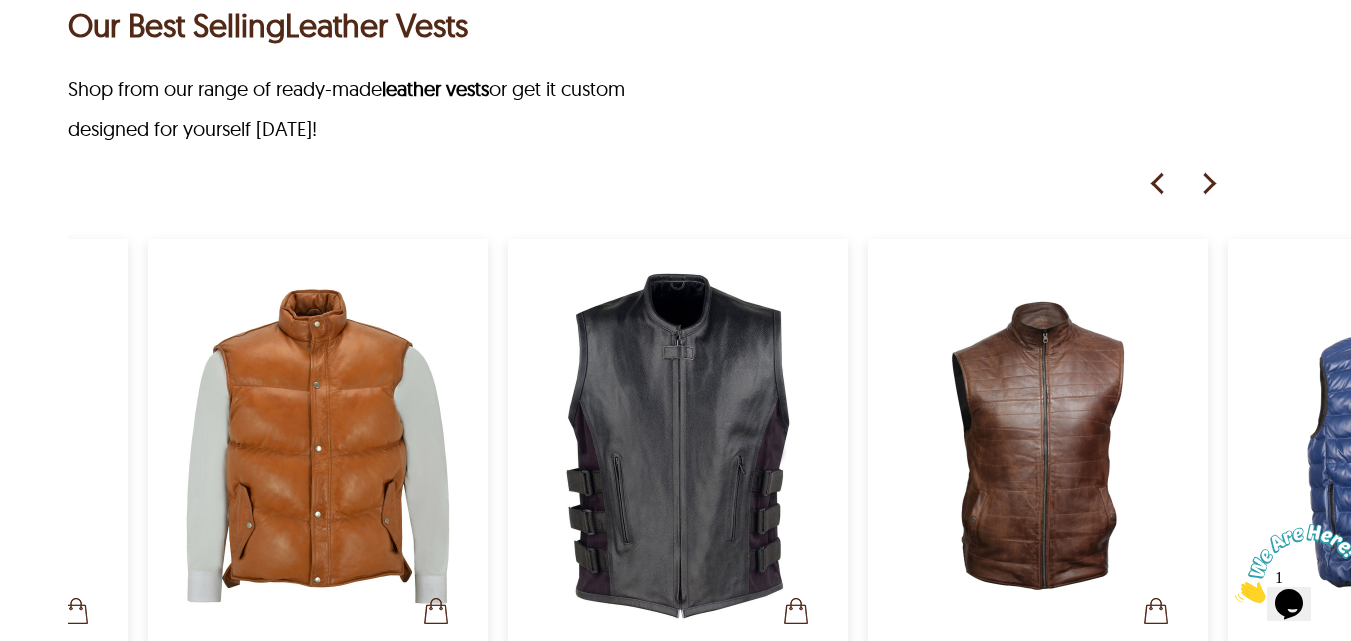 click at bounding box center (1208, 184) 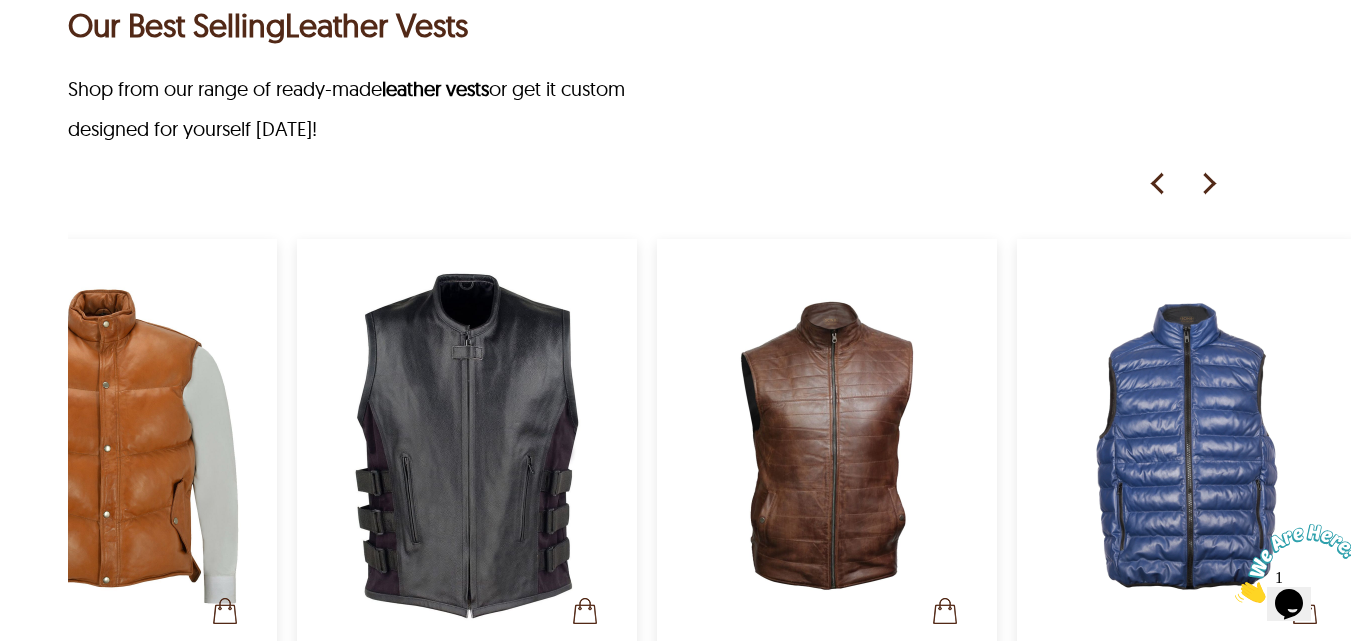 scroll, scrollTop: 0, scrollLeft: 1577, axis: horizontal 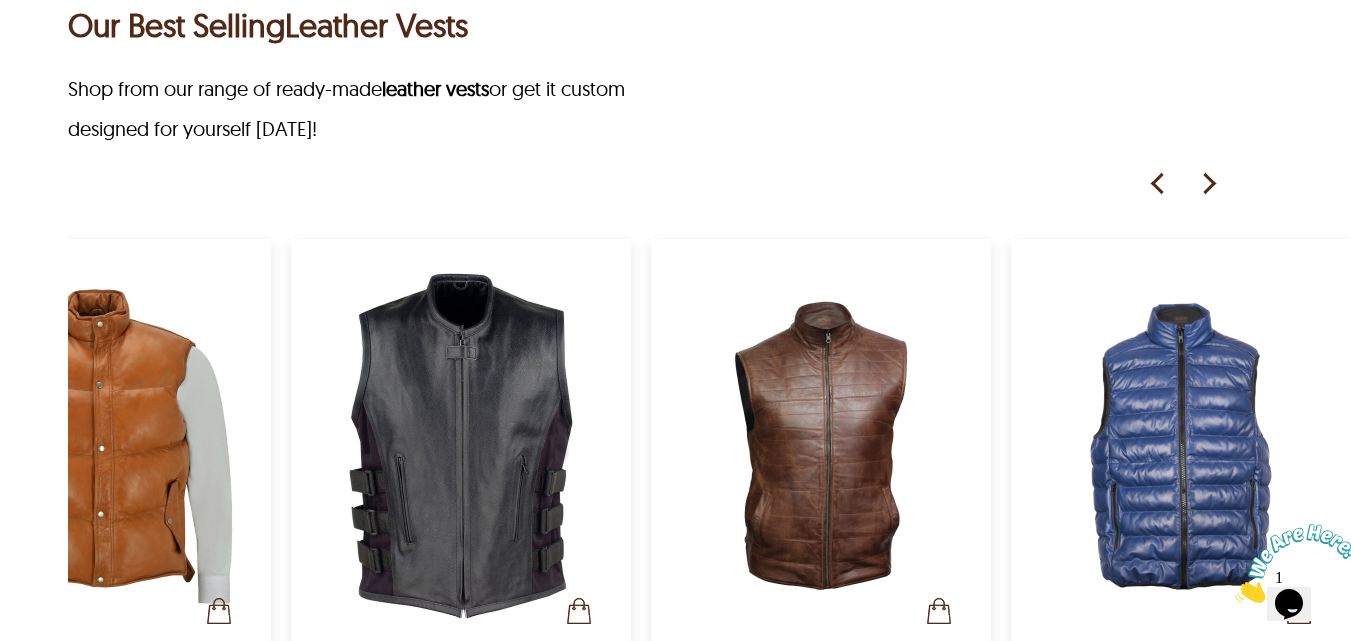 click at bounding box center [1208, 184] 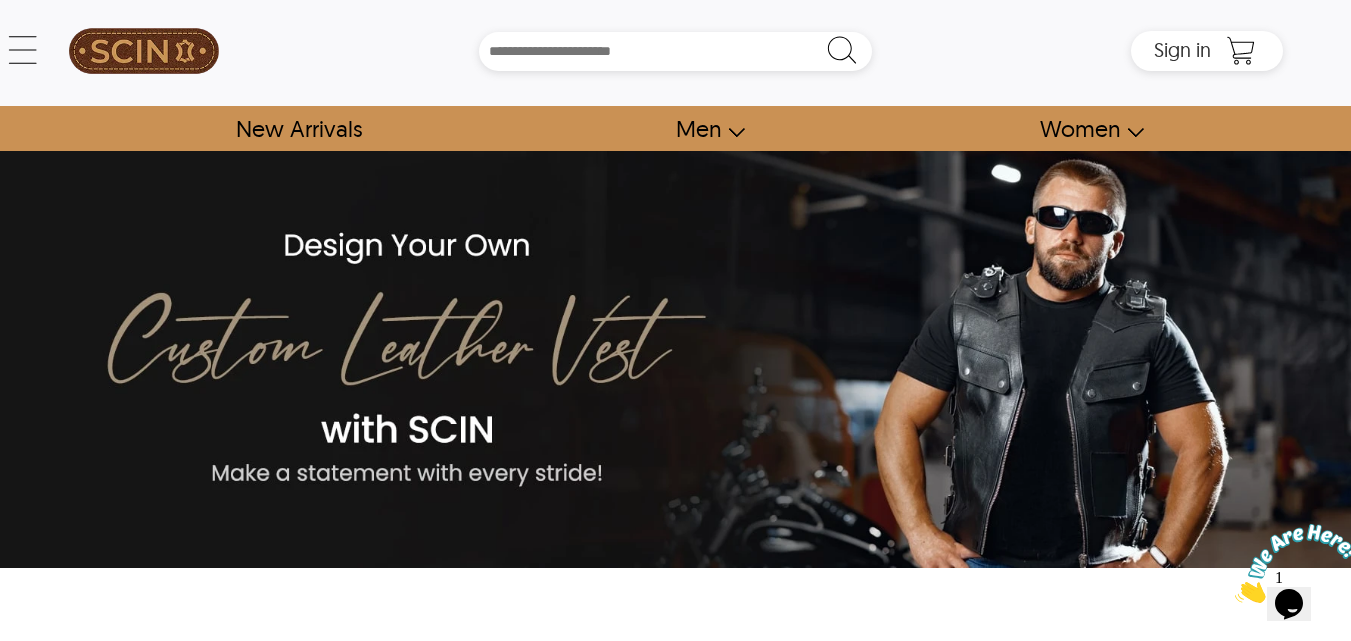 scroll, scrollTop: 0, scrollLeft: 0, axis: both 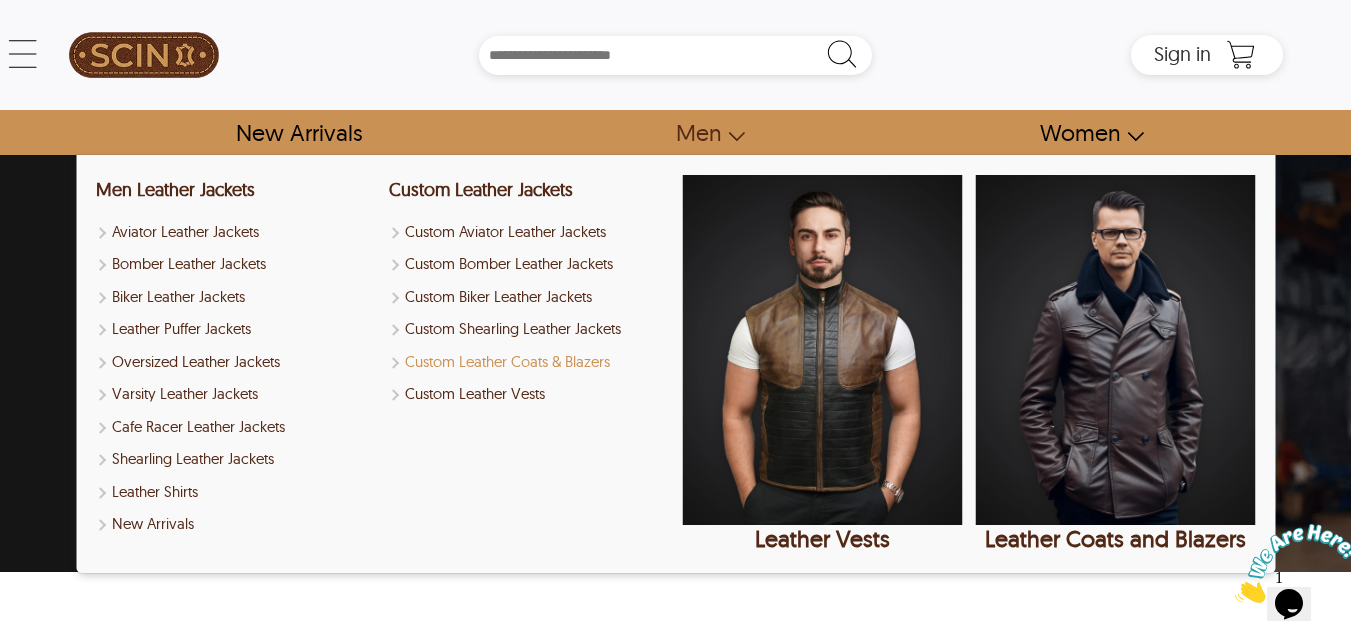 click on "Custom Leather Coats & Blazers" at bounding box center [529, 362] 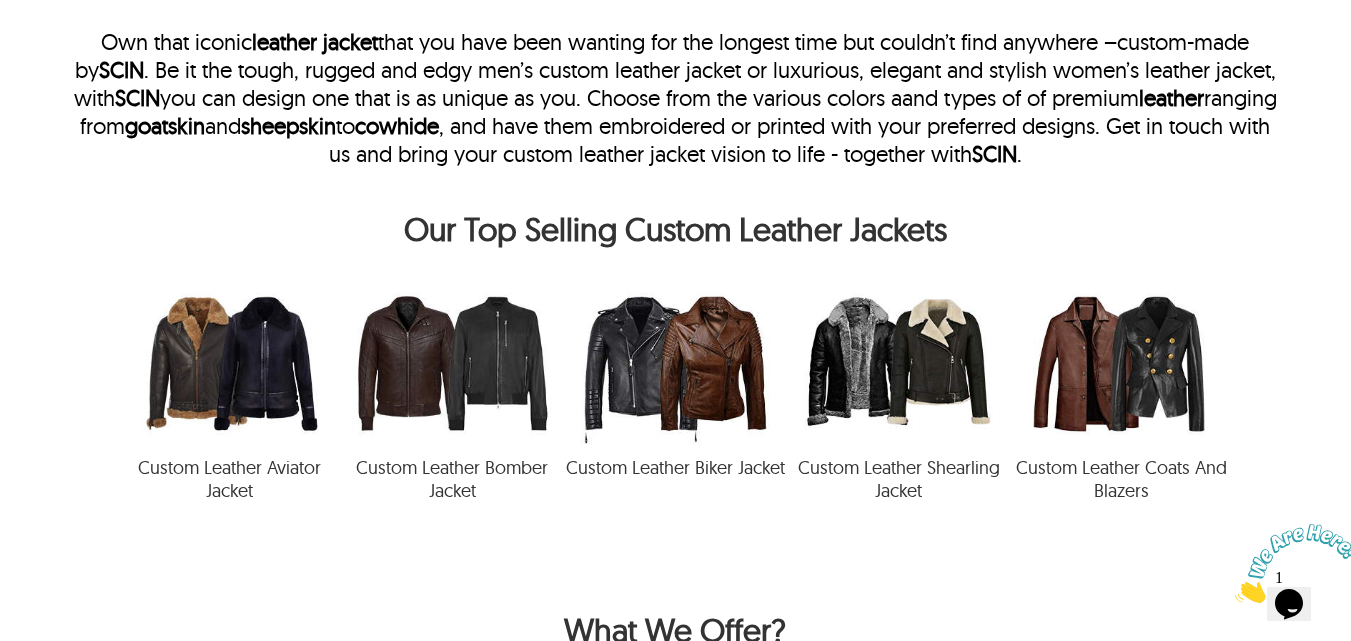 scroll, scrollTop: 800, scrollLeft: 0, axis: vertical 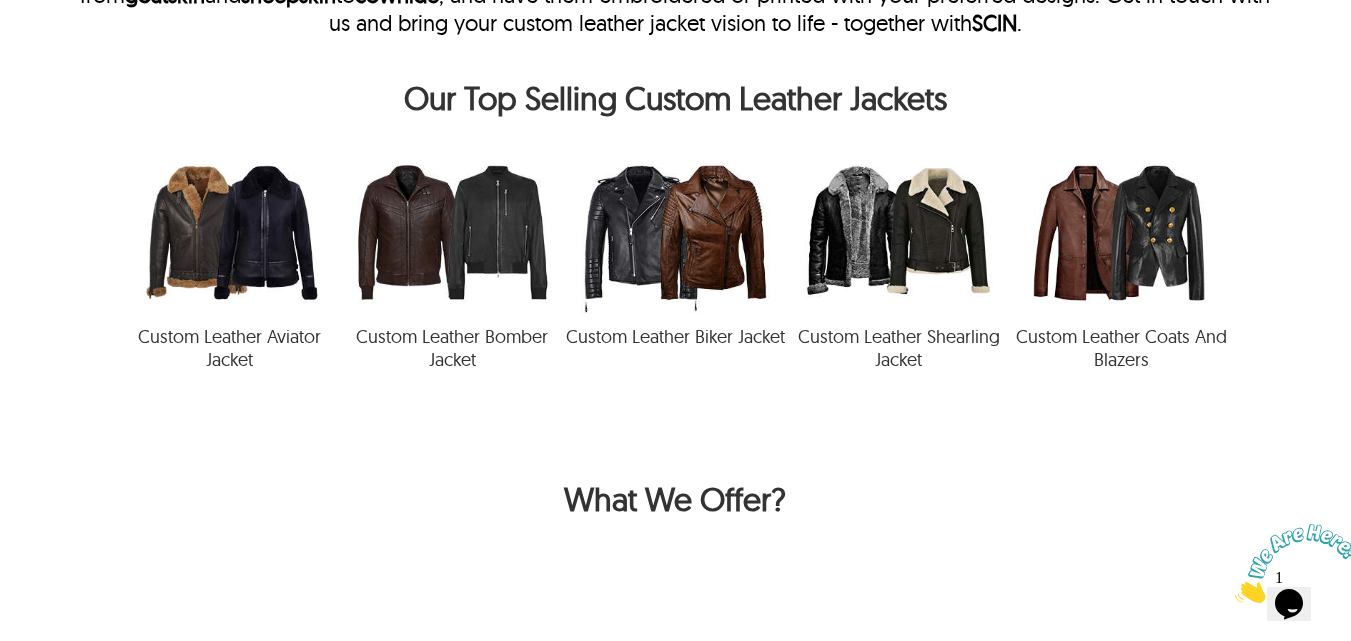 click at bounding box center (1121, 232) 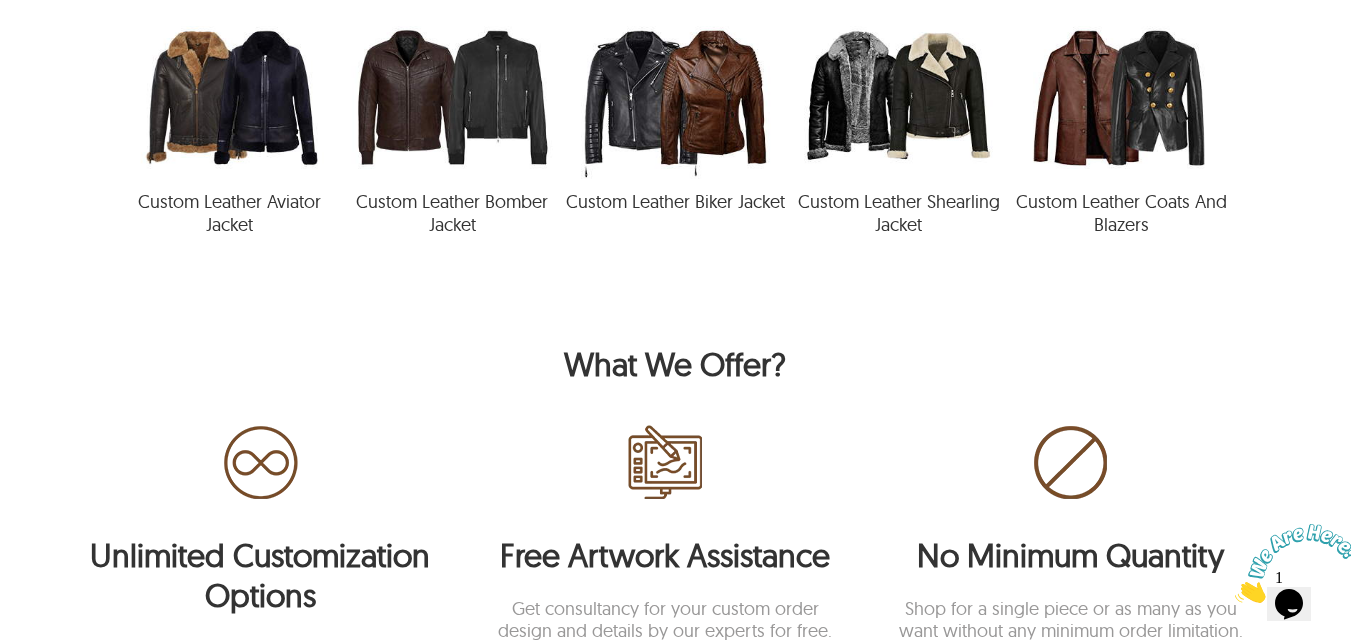 scroll, scrollTop: 1100, scrollLeft: 0, axis: vertical 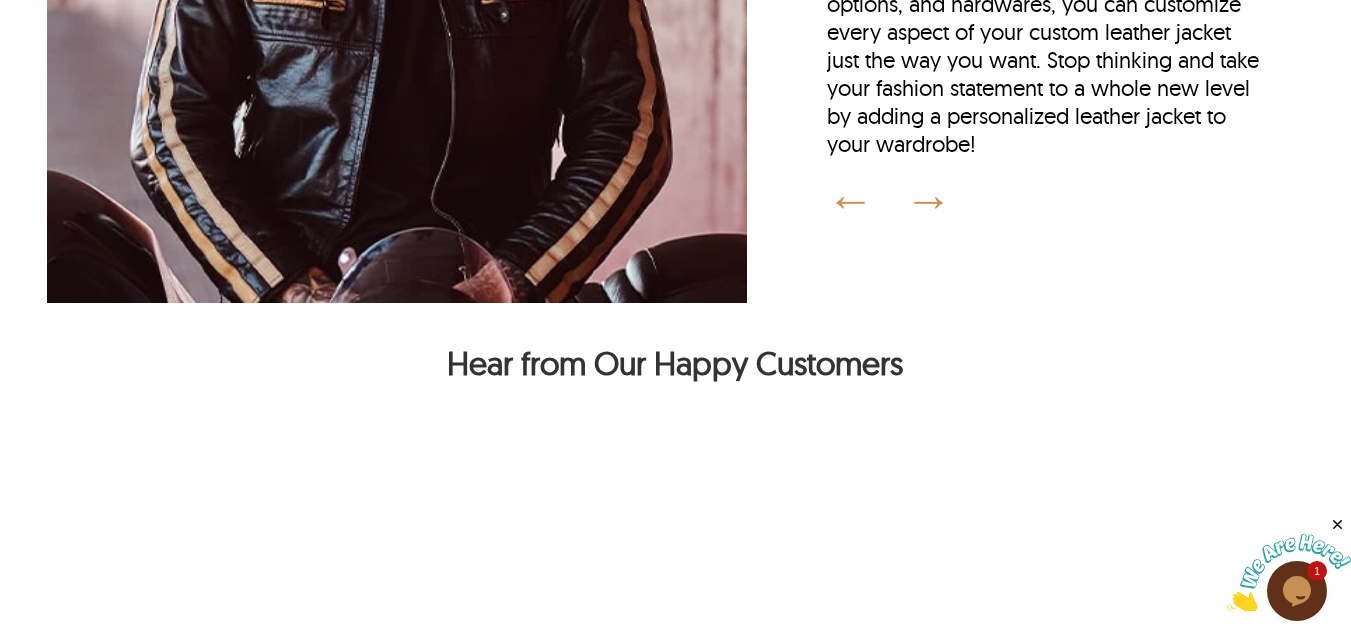 click at bounding box center (914, 198) 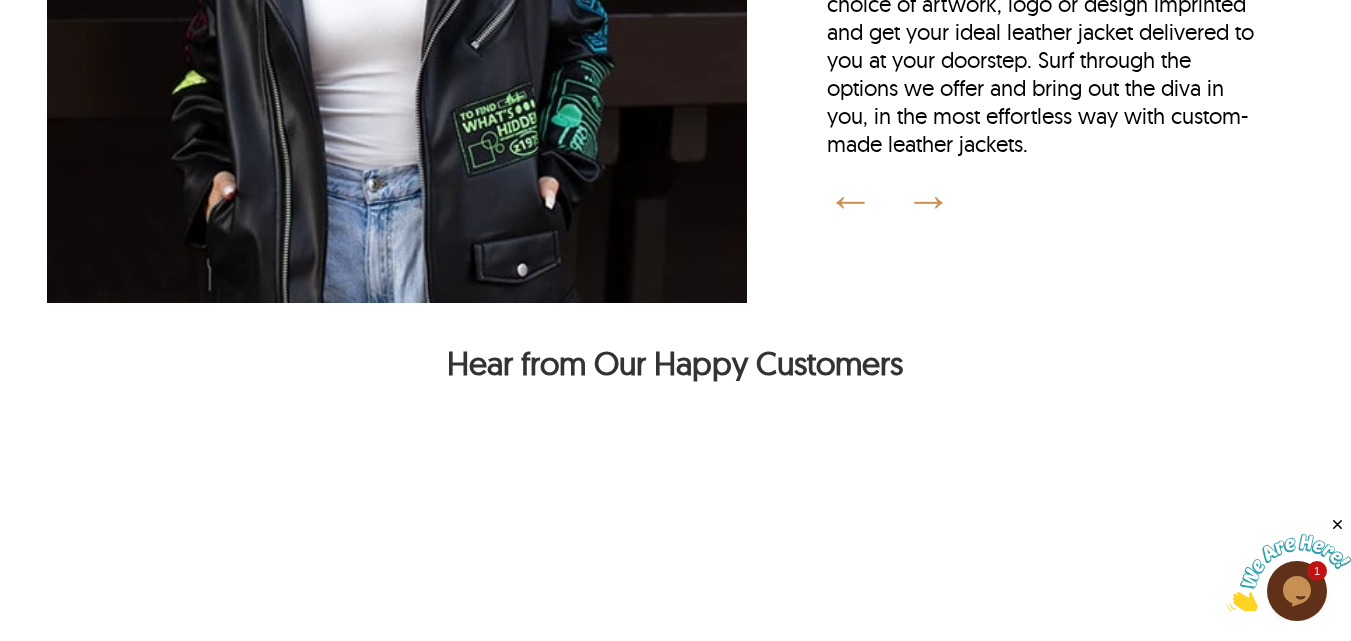 click at bounding box center (914, 198) 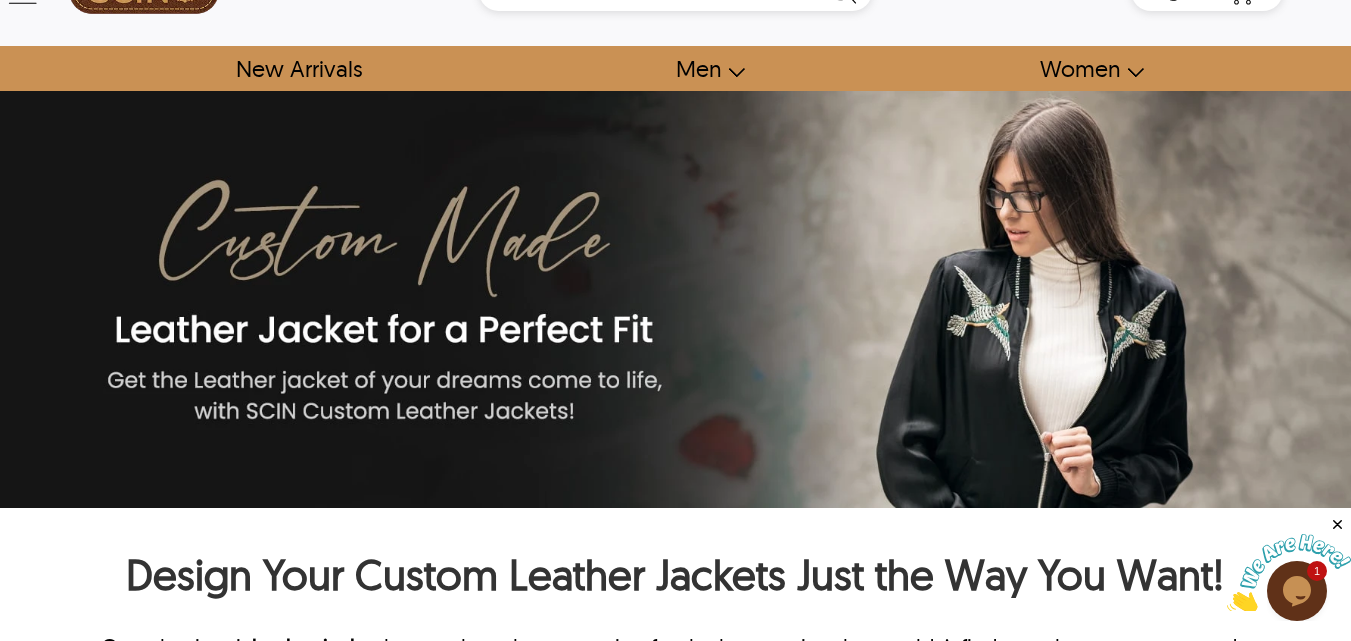 scroll, scrollTop: 0, scrollLeft: 0, axis: both 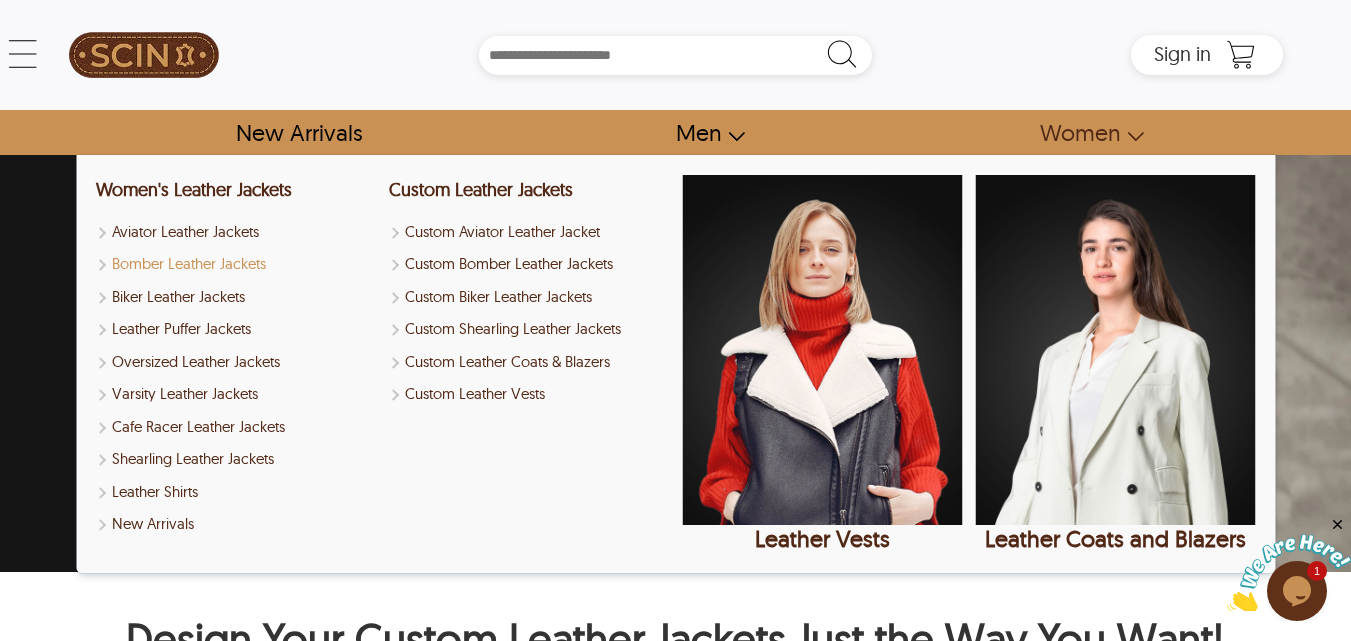 click on "Bomber Leather Jackets" at bounding box center (236, 264) 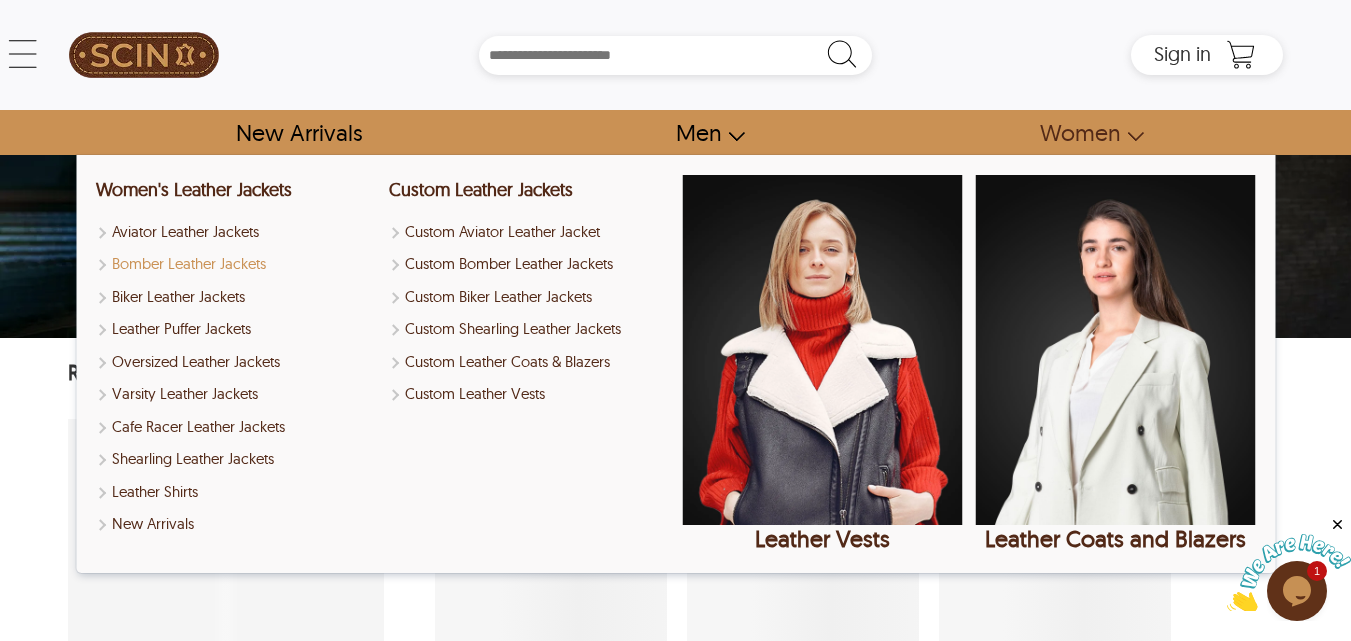 select on "********" 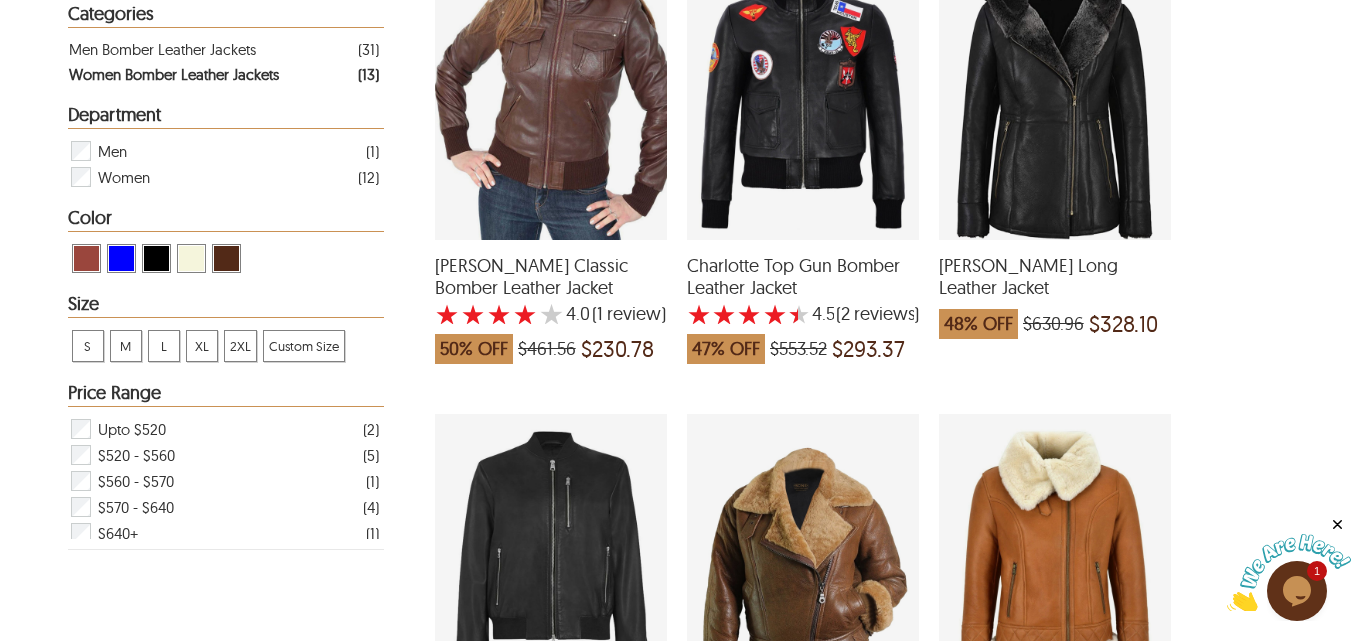 scroll, scrollTop: 400, scrollLeft: 0, axis: vertical 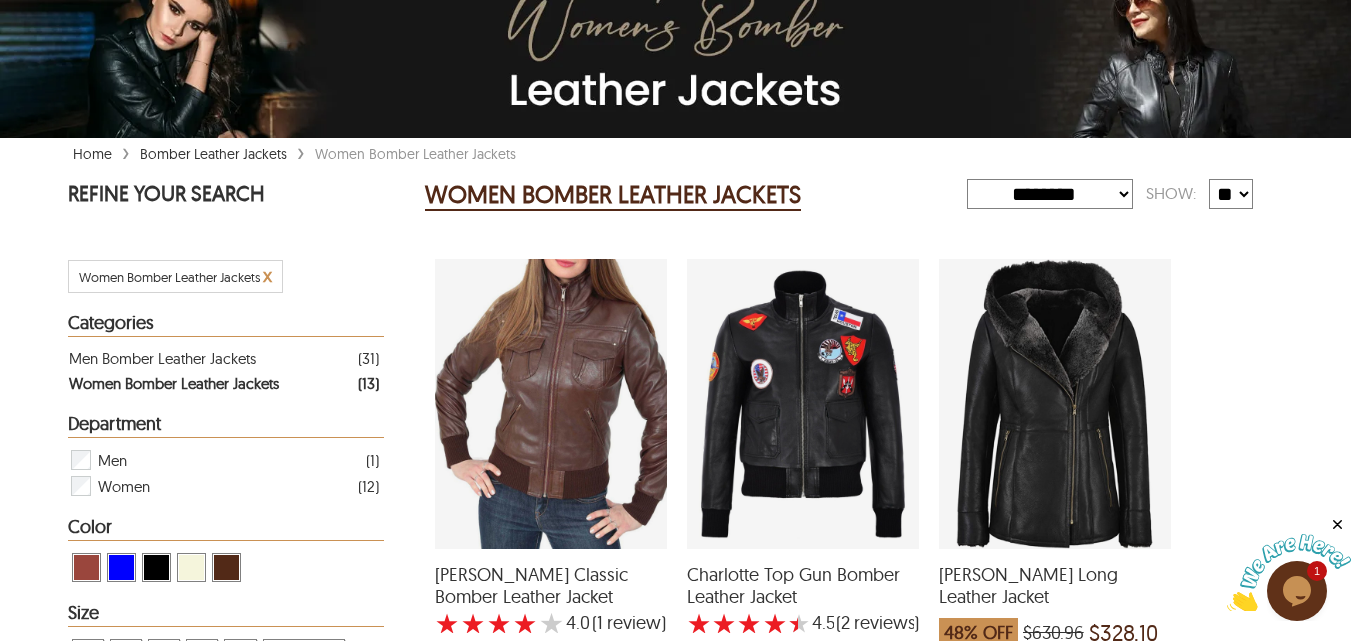 click at bounding box center [551, 404] 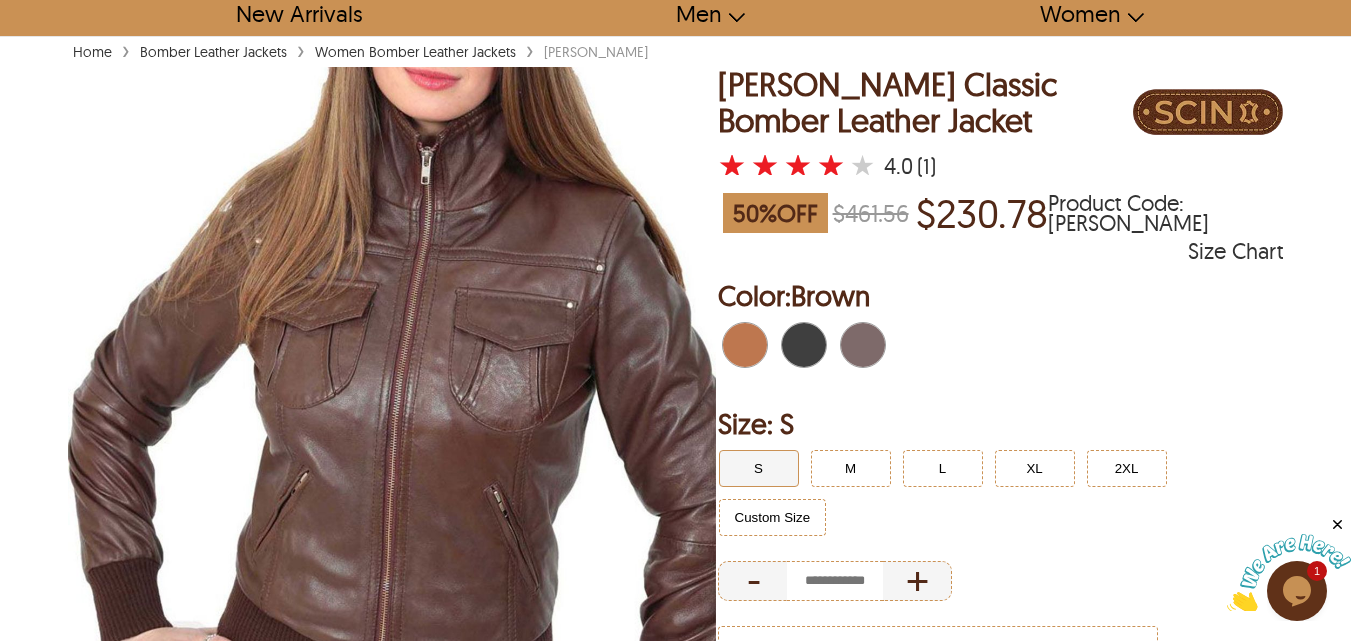 scroll, scrollTop: 300, scrollLeft: 0, axis: vertical 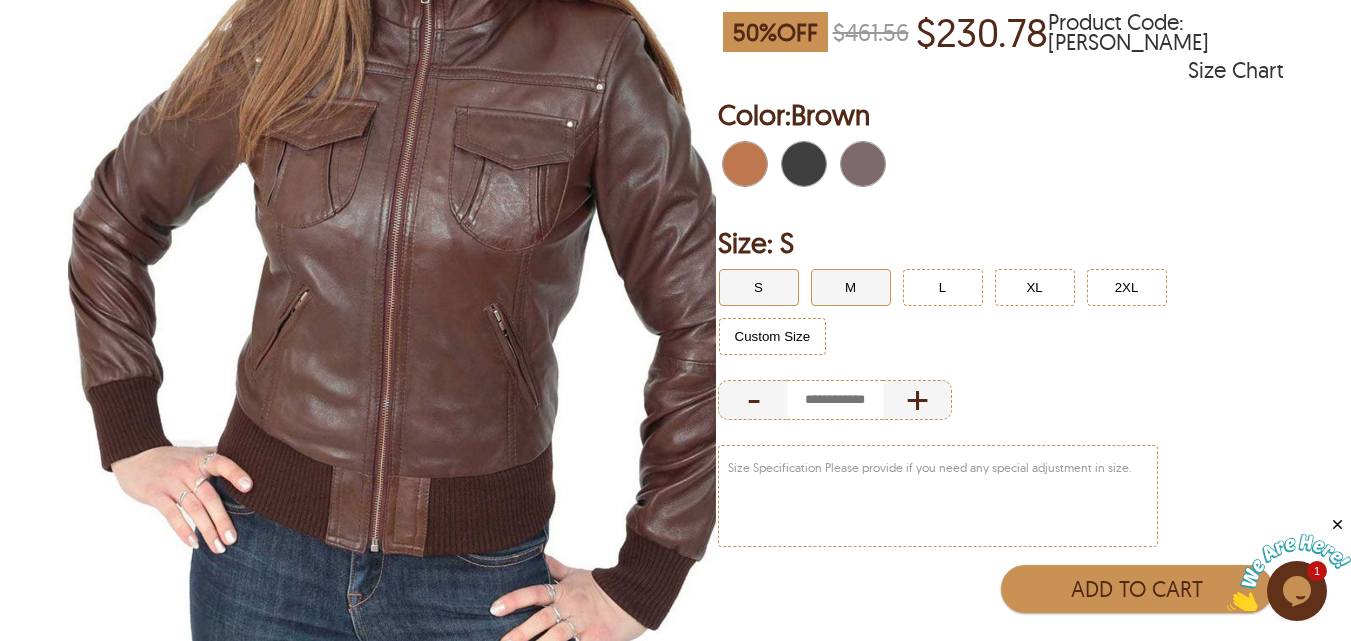 click on "M" at bounding box center (851, 287) 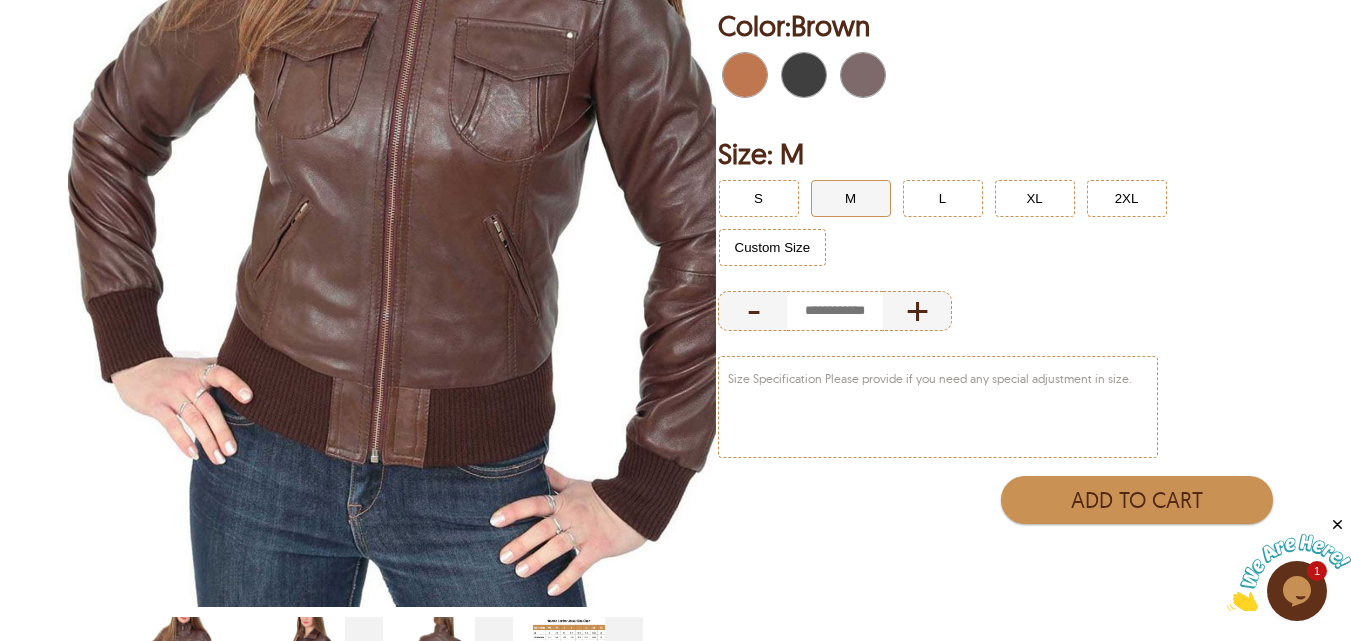 scroll, scrollTop: 500, scrollLeft: 0, axis: vertical 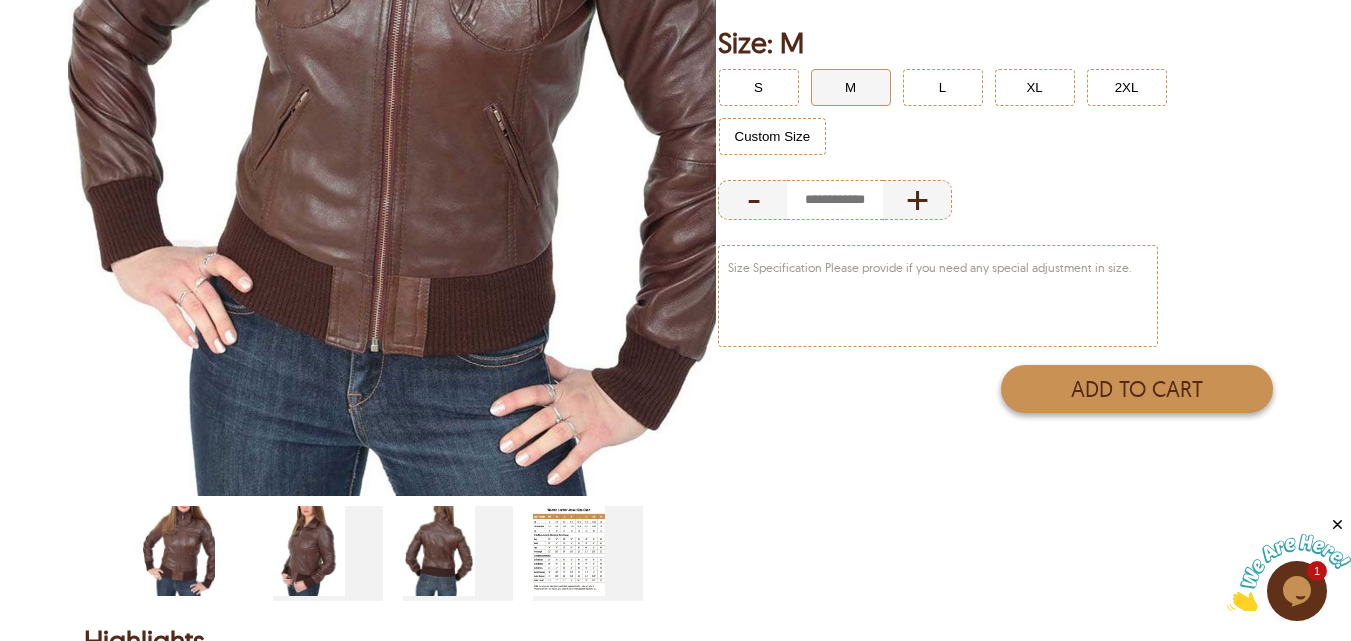click on "Add to Cart" at bounding box center [1137, 389] 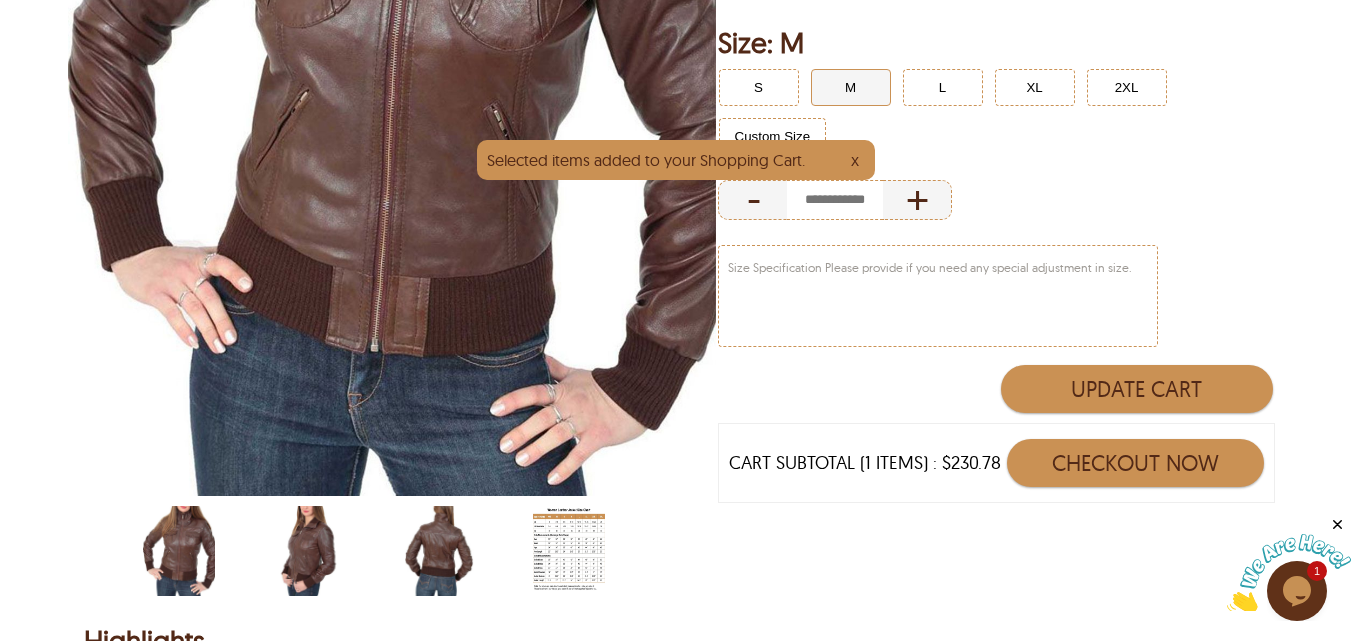 click at bounding box center [439, 551] 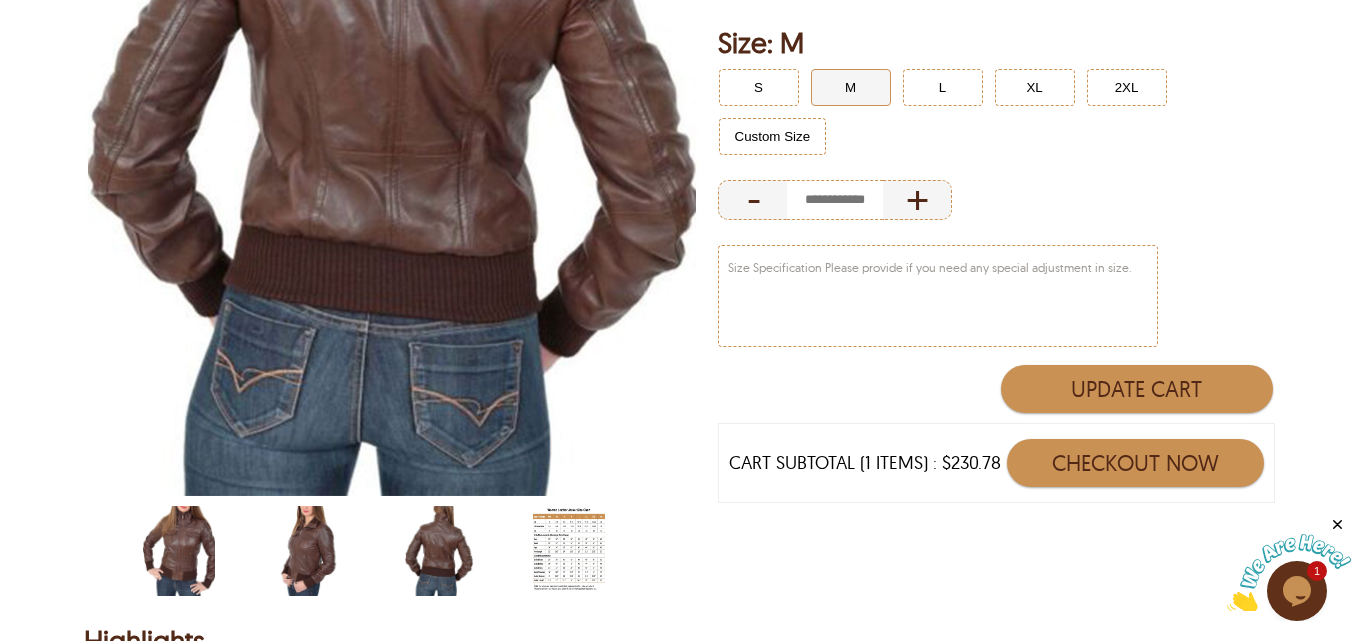 click at bounding box center [309, 551] 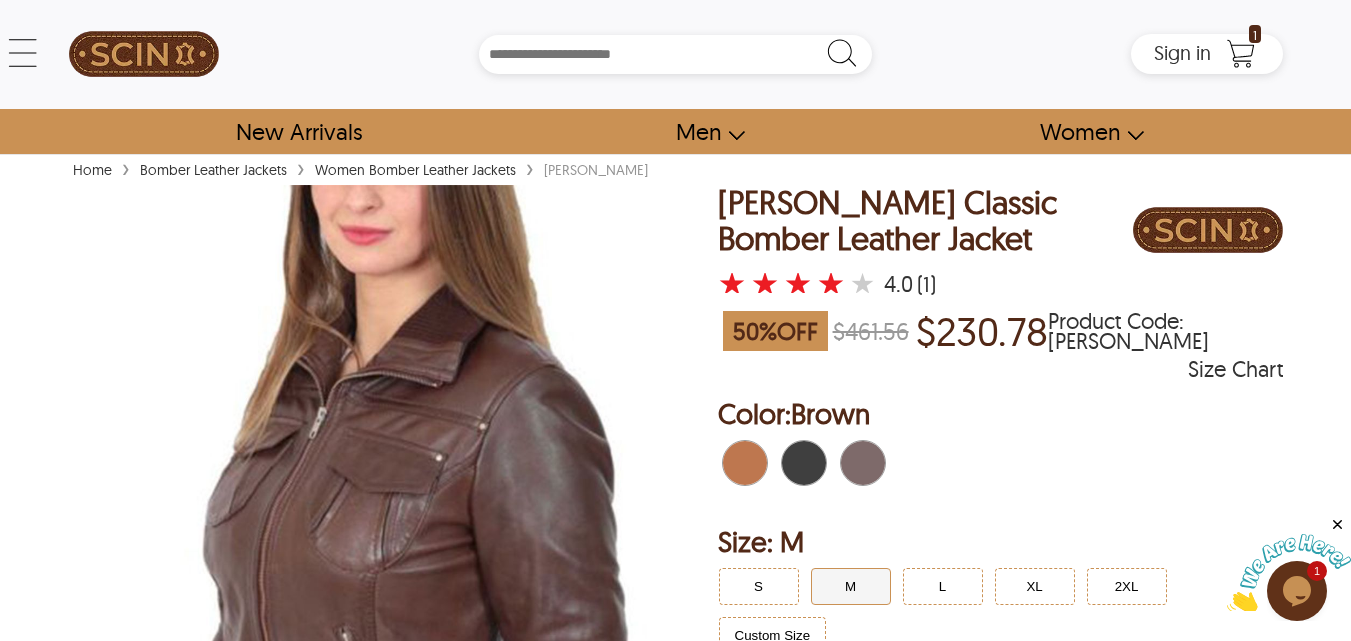 scroll, scrollTop: 0, scrollLeft: 0, axis: both 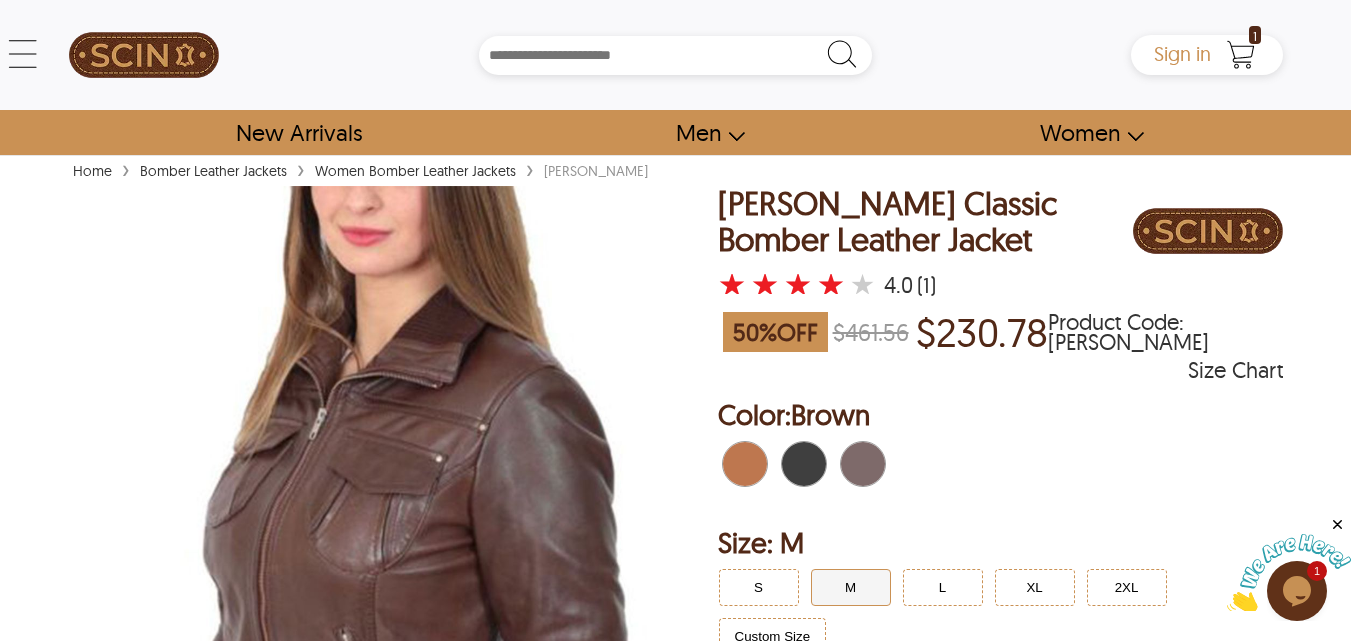 click on "Sign in" at bounding box center [1182, 53] 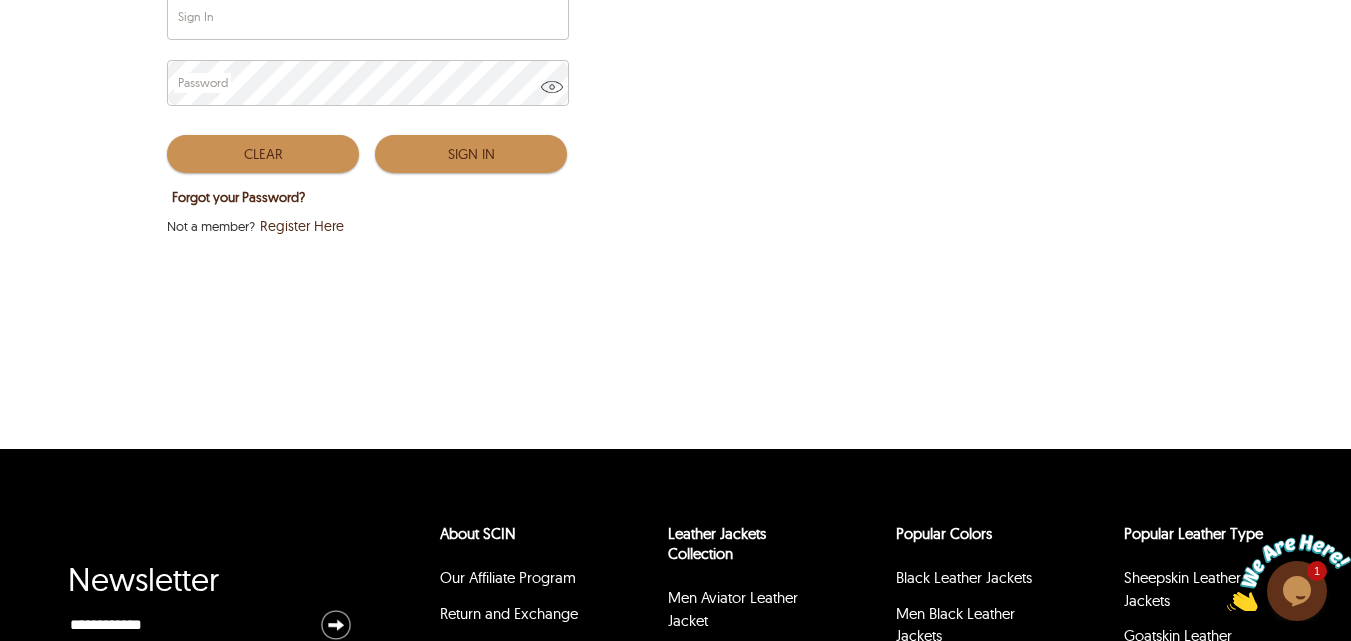 scroll, scrollTop: 0, scrollLeft: 0, axis: both 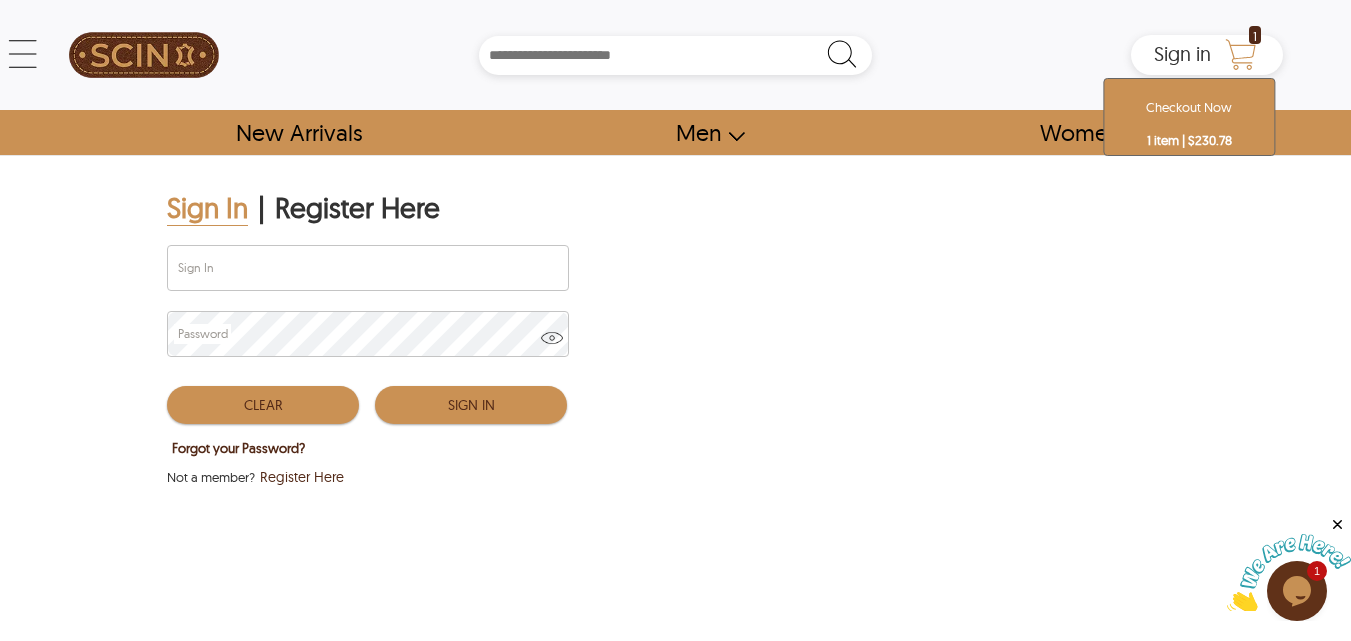 click 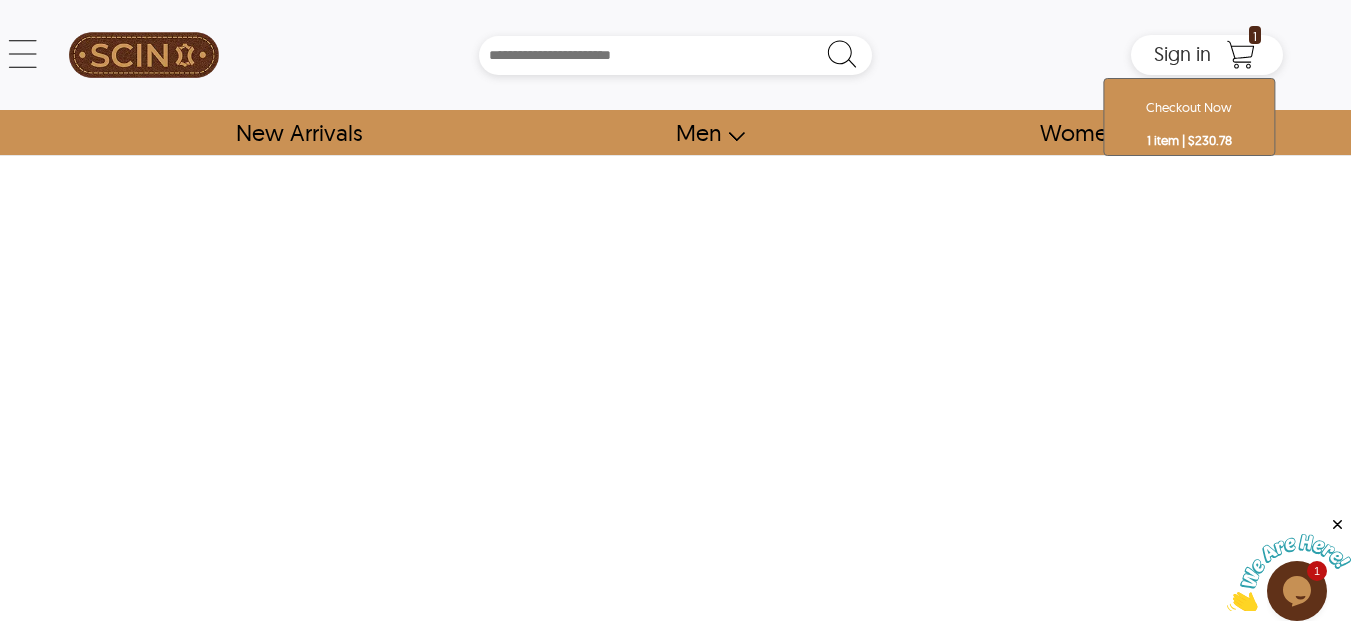 click on "Checkout Now" at bounding box center (1189, 107) 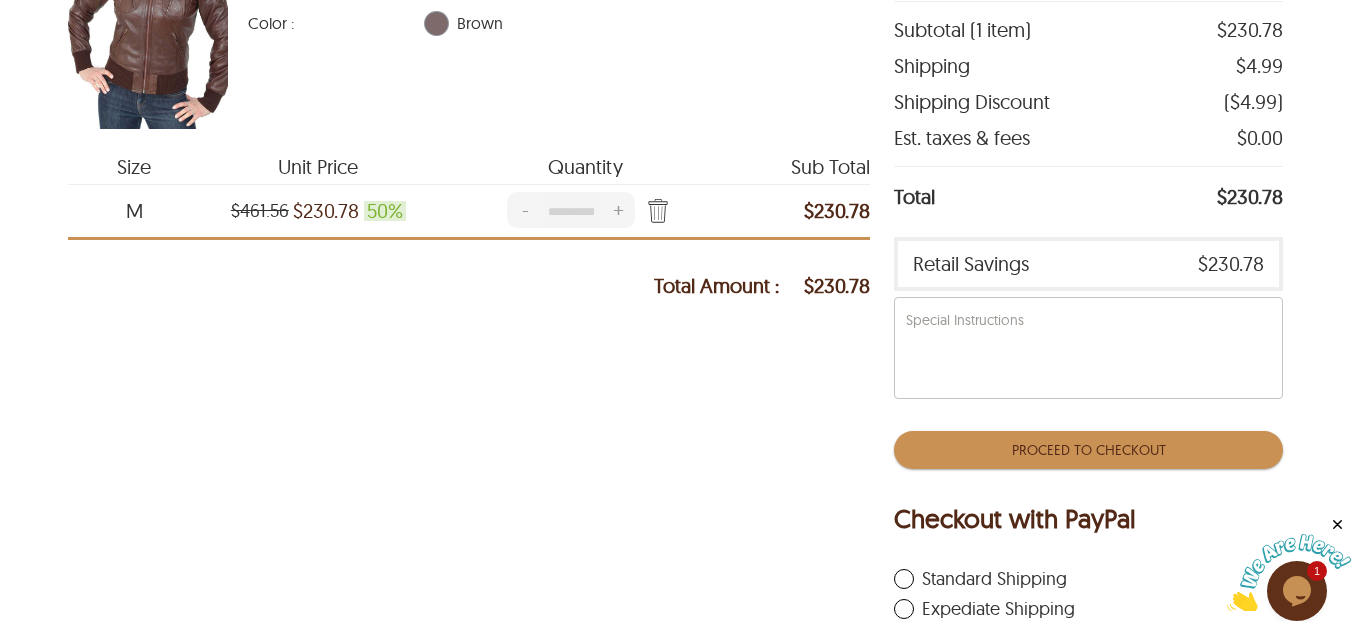 scroll, scrollTop: 100, scrollLeft: 0, axis: vertical 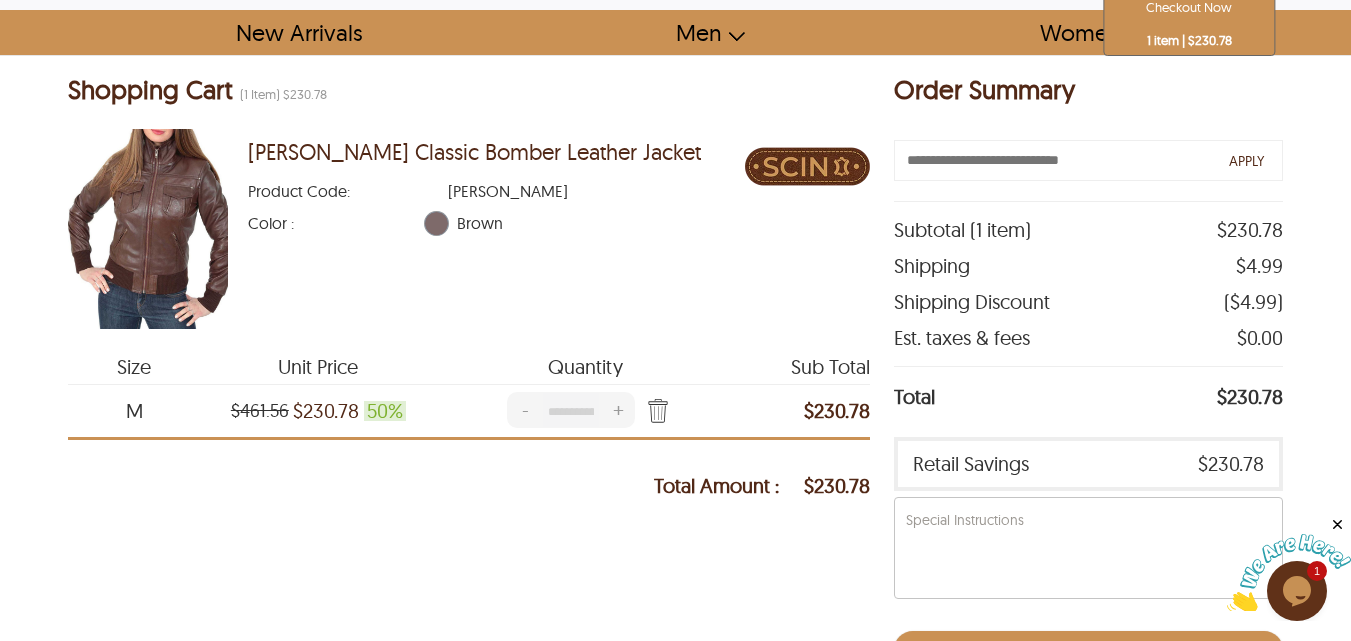 click at bounding box center (654, 412) 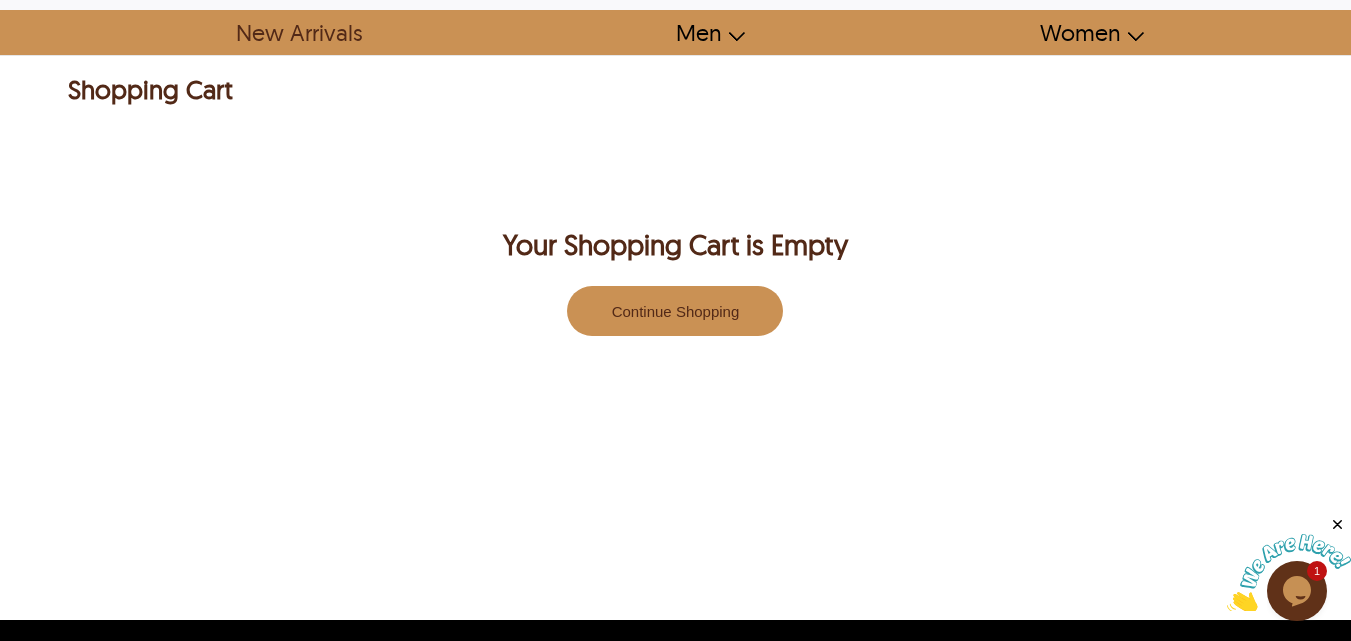 click on "New Arrivals" at bounding box center [298, 32] 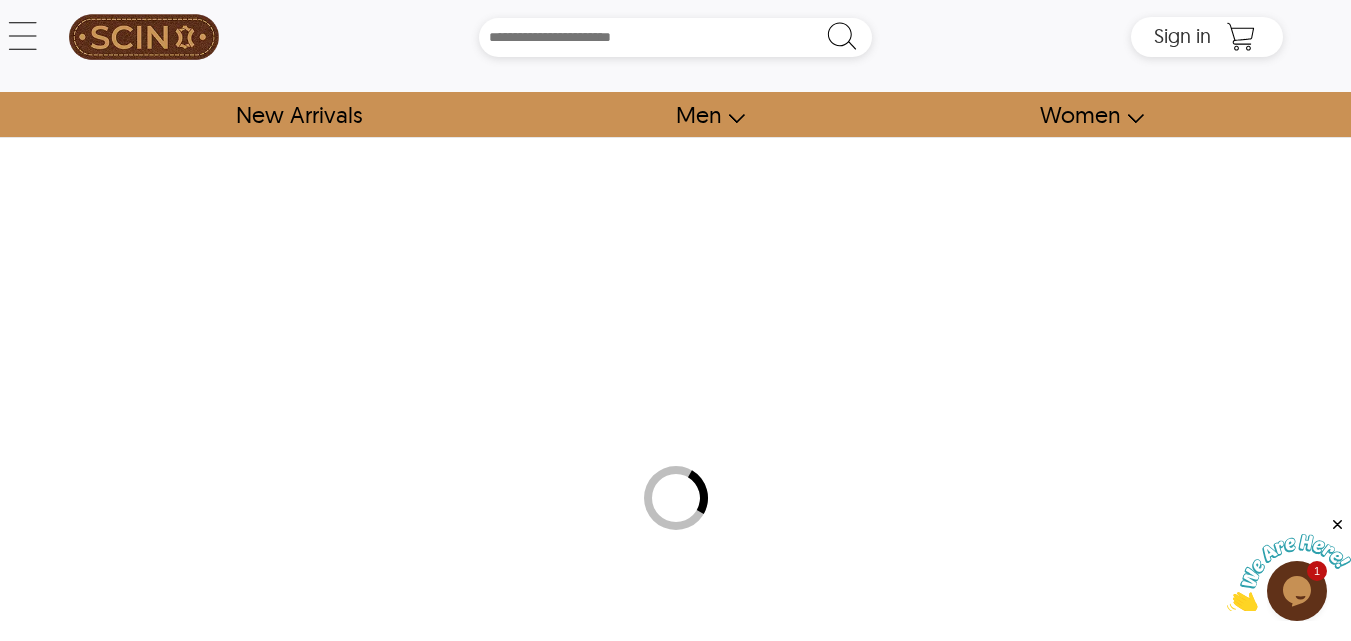 scroll, scrollTop: 0, scrollLeft: 0, axis: both 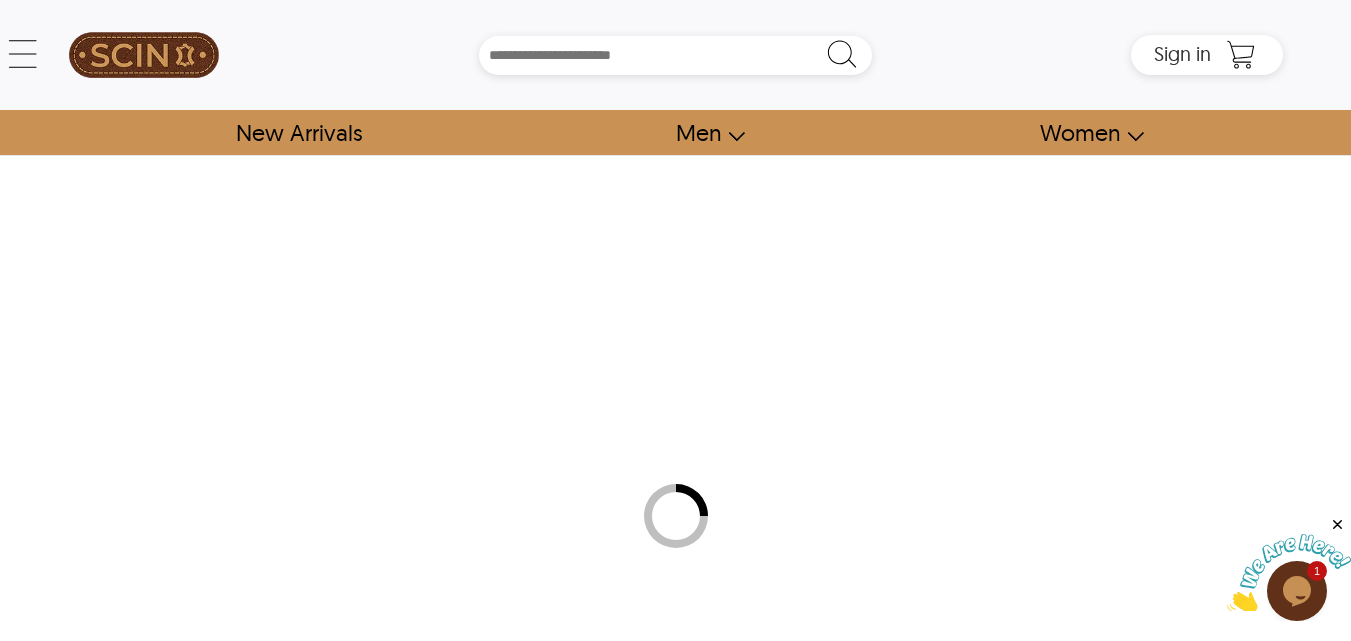 select on "********" 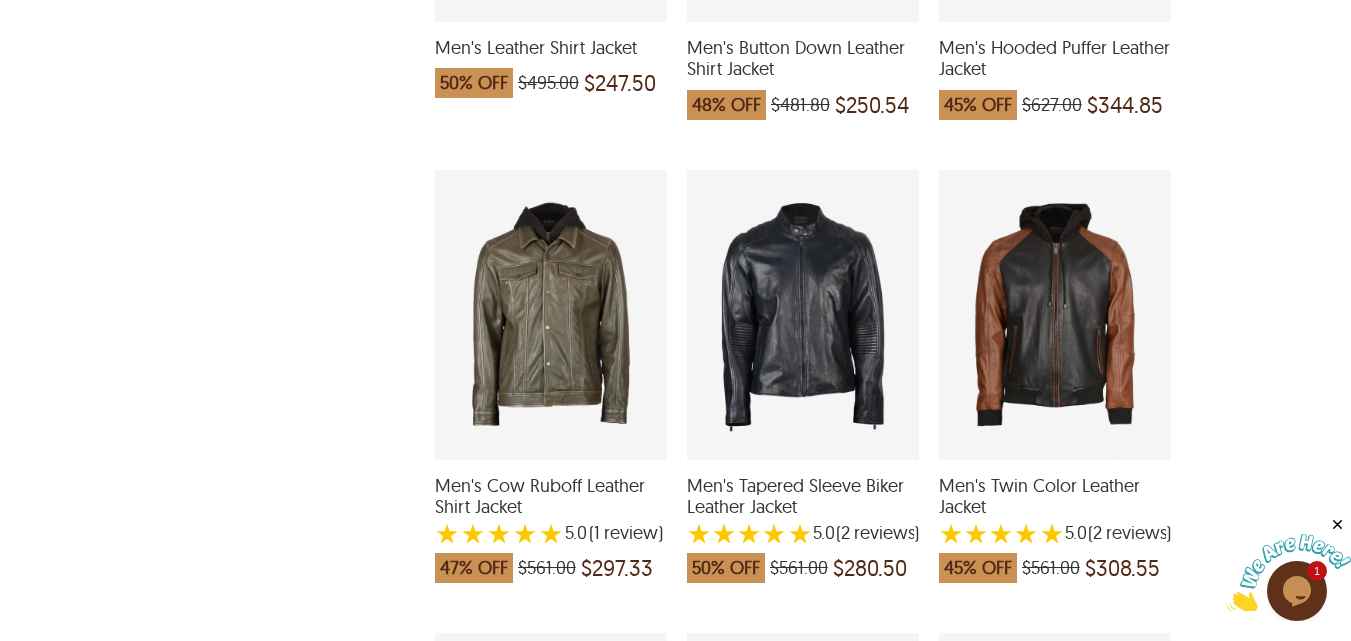 scroll, scrollTop: 2900, scrollLeft: 0, axis: vertical 